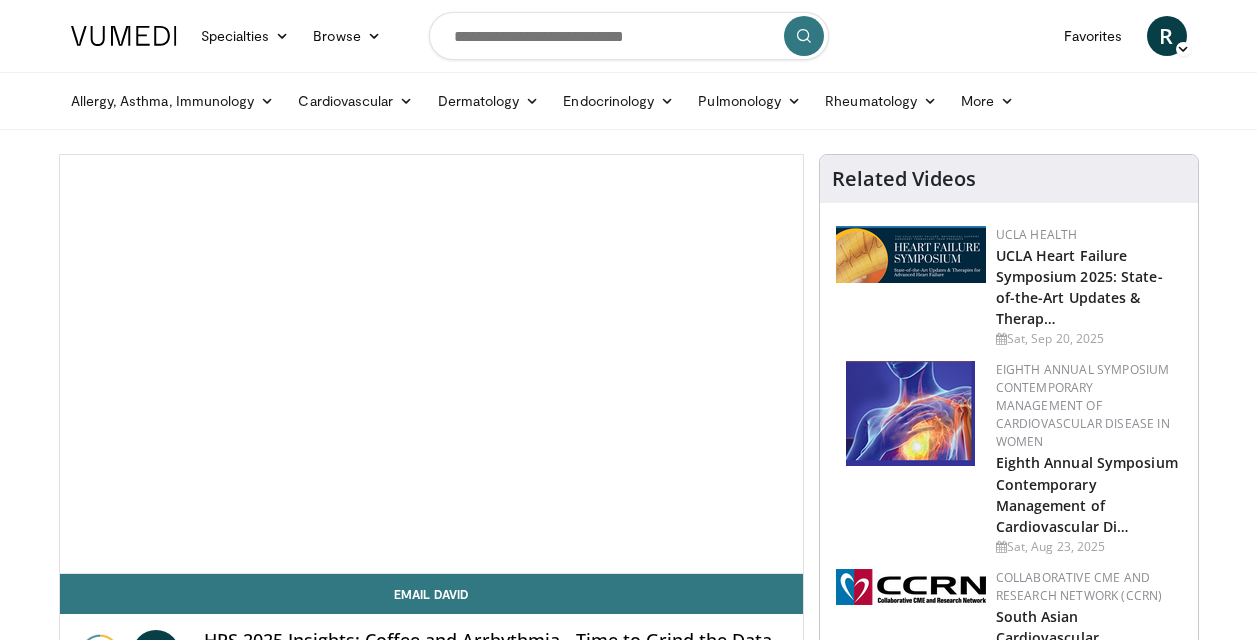 scroll, scrollTop: 0, scrollLeft: 0, axis: both 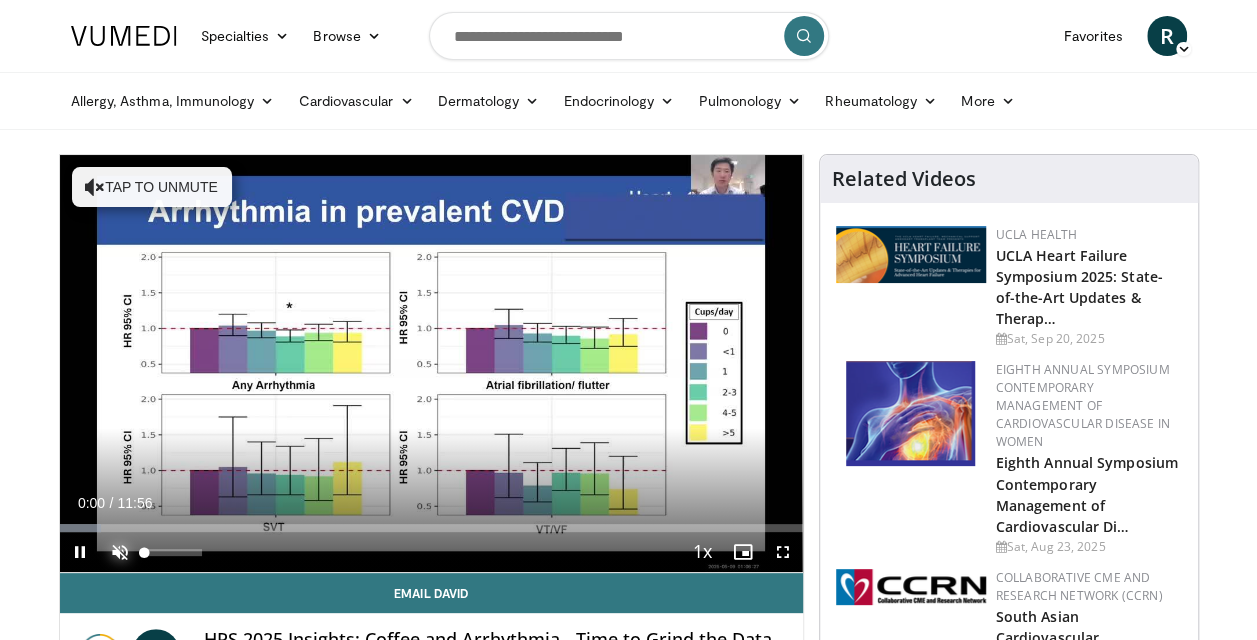 click at bounding box center [120, 552] 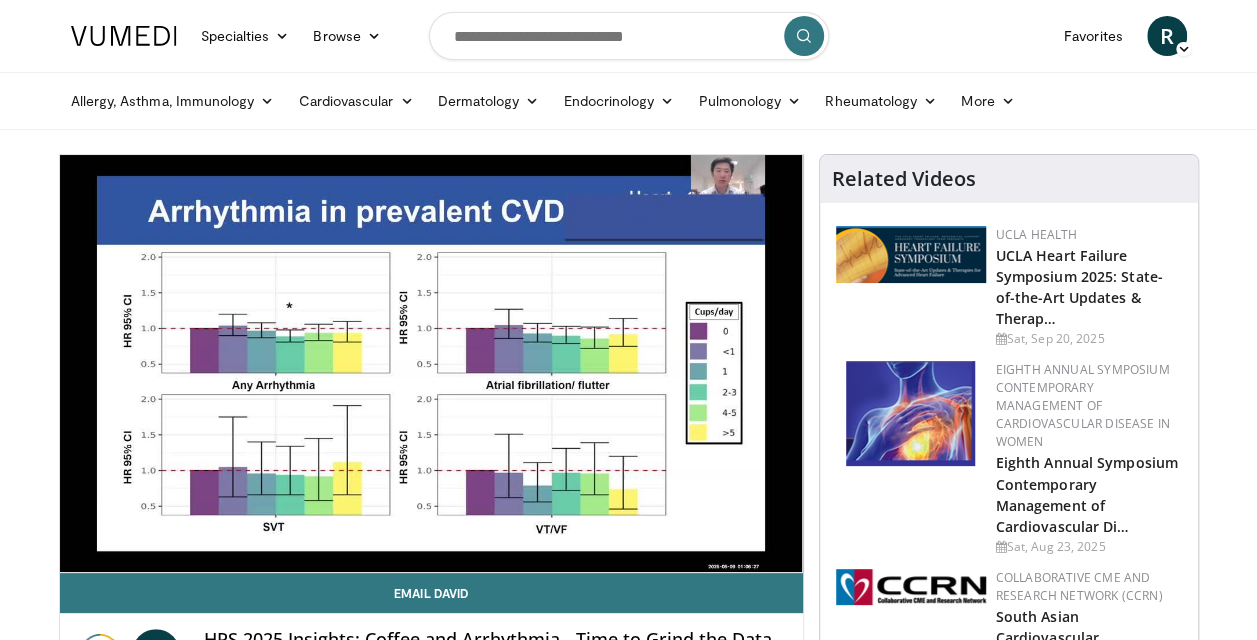 click on "Eighth Annual Symposium Contemporary Management of Cardiovascular Disease in Women
Eighth Annual Symposium Contemporary Management of Cardiovascular Di…
Sat, Aug 23, 2025" at bounding box center [1009, 458] 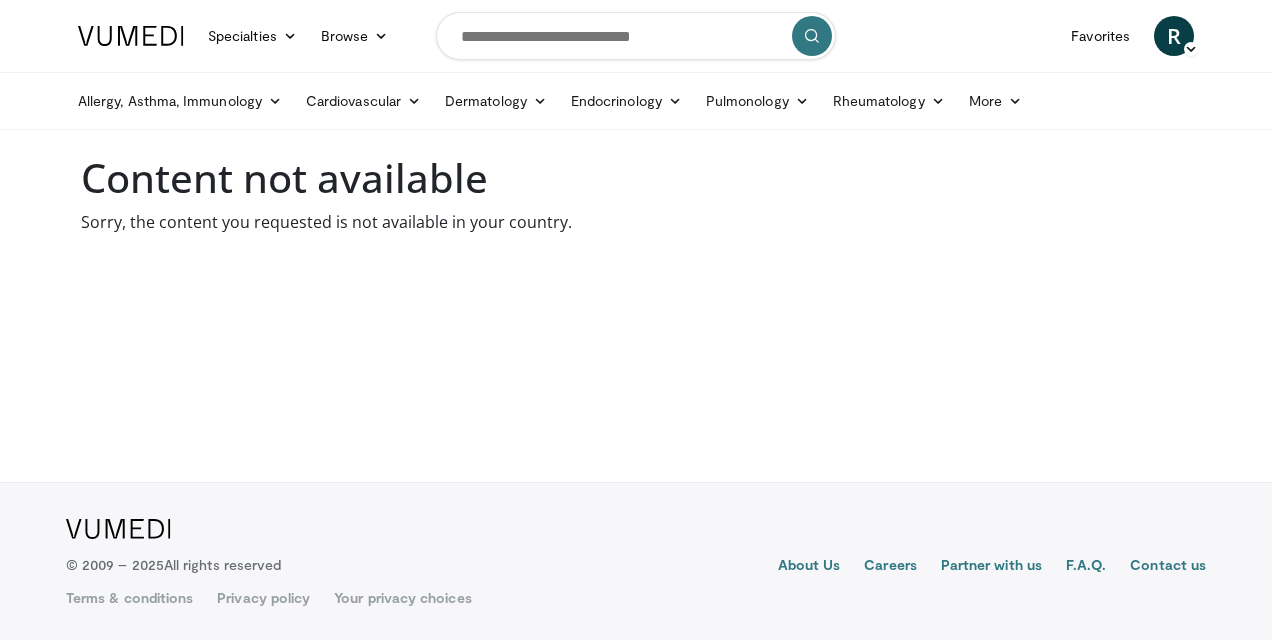 scroll, scrollTop: 0, scrollLeft: 0, axis: both 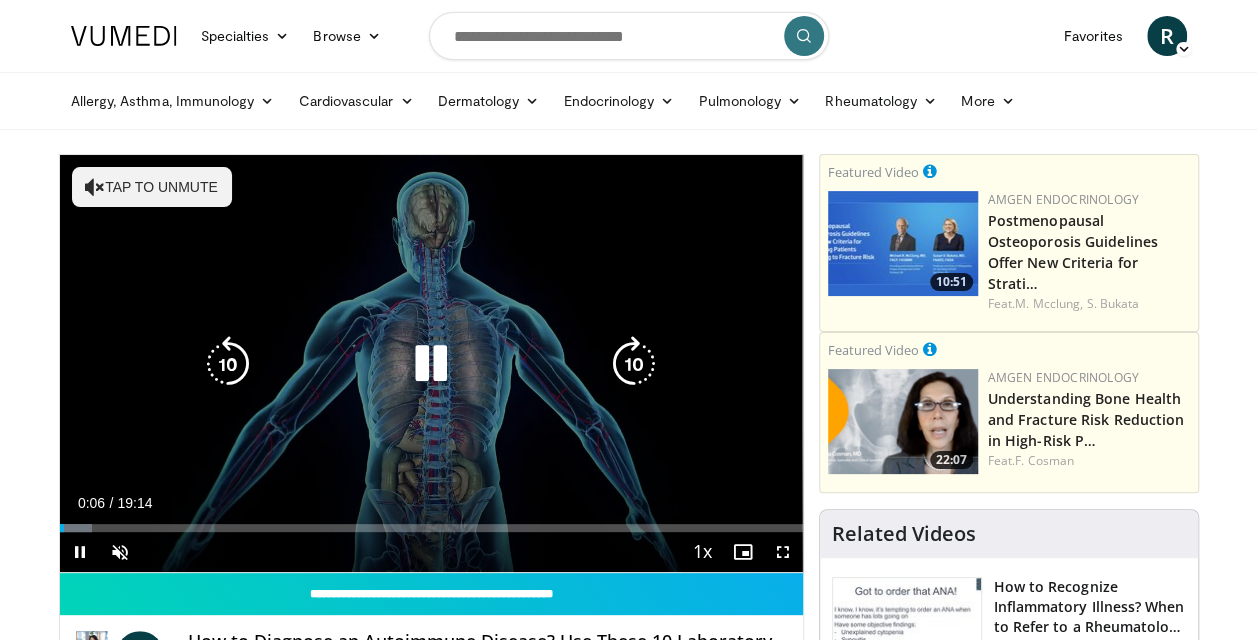 click at bounding box center (95, 187) 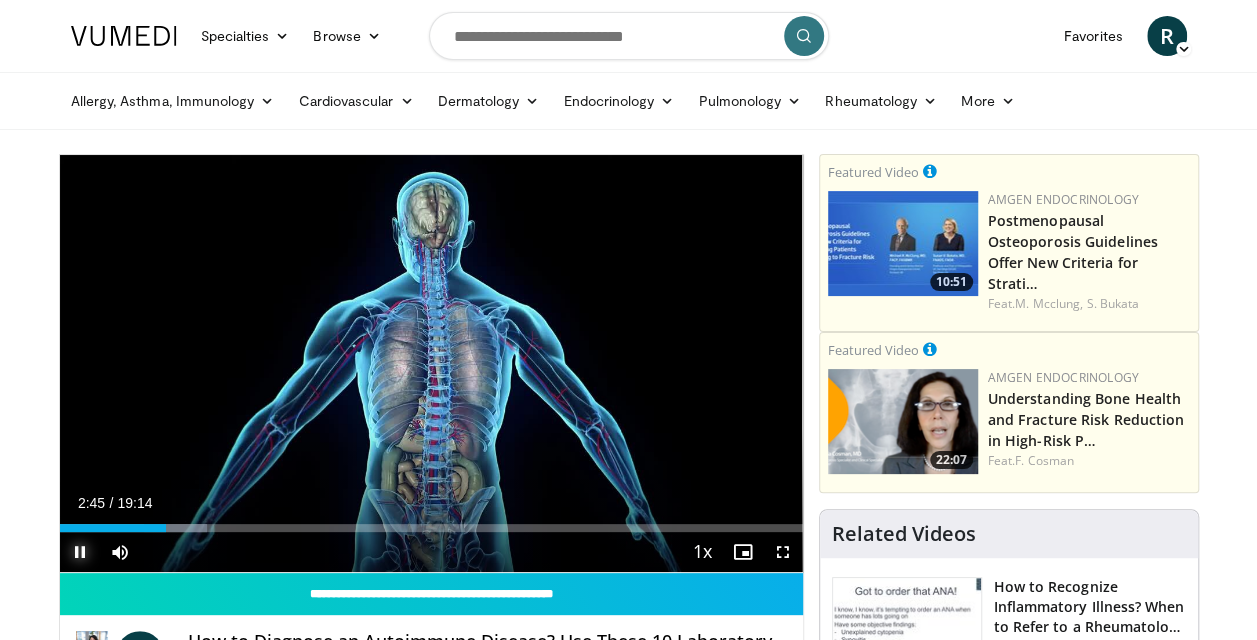 click at bounding box center [80, 552] 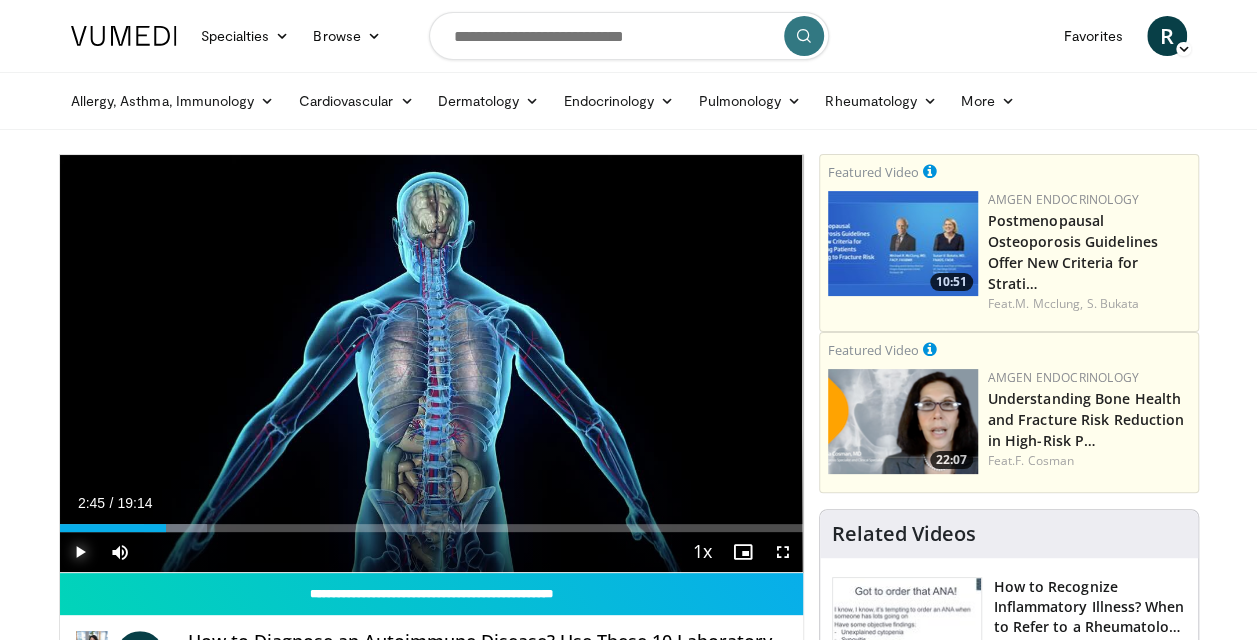 click at bounding box center (80, 552) 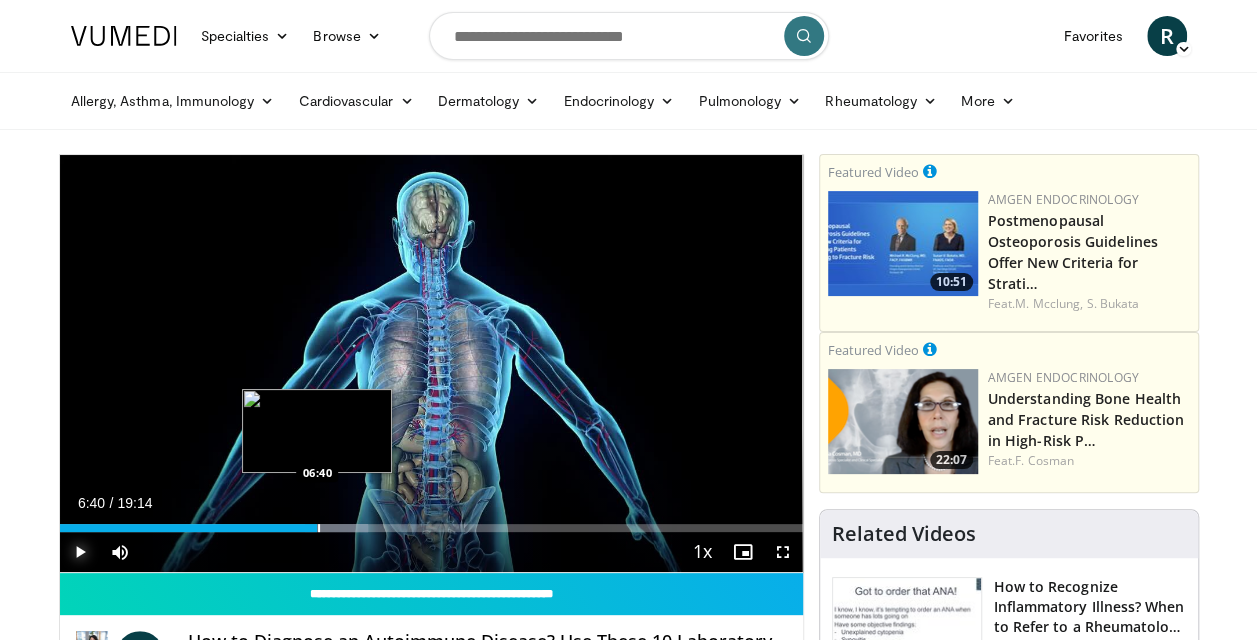click at bounding box center (319, 528) 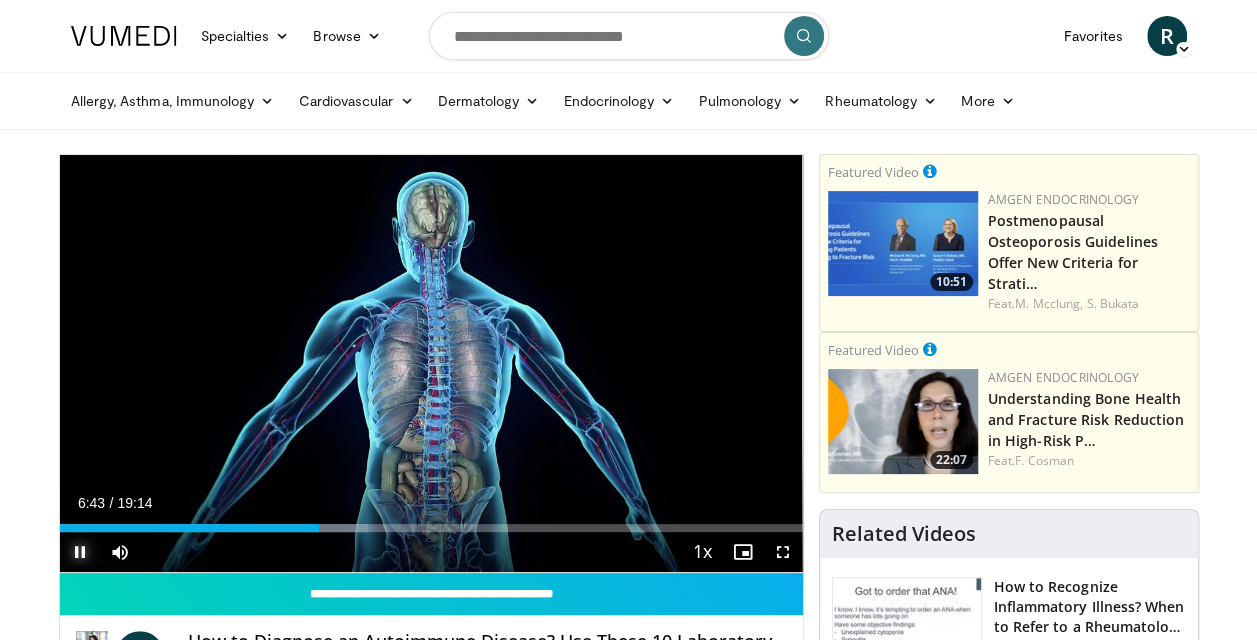 click at bounding box center (80, 552) 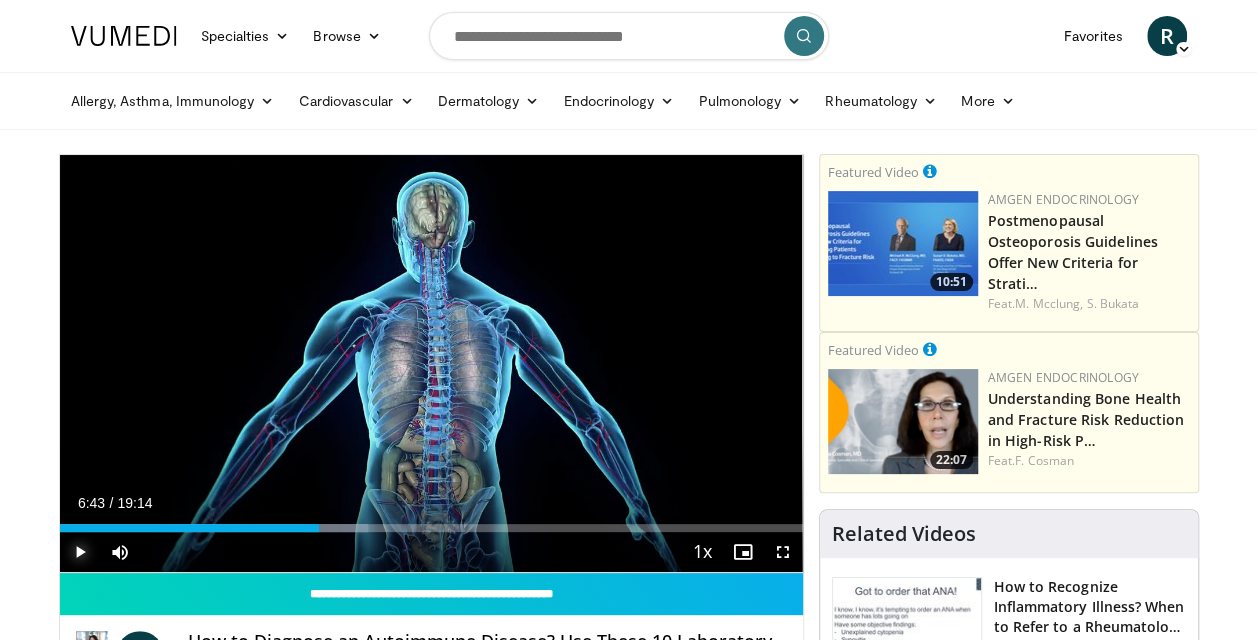 click at bounding box center (80, 552) 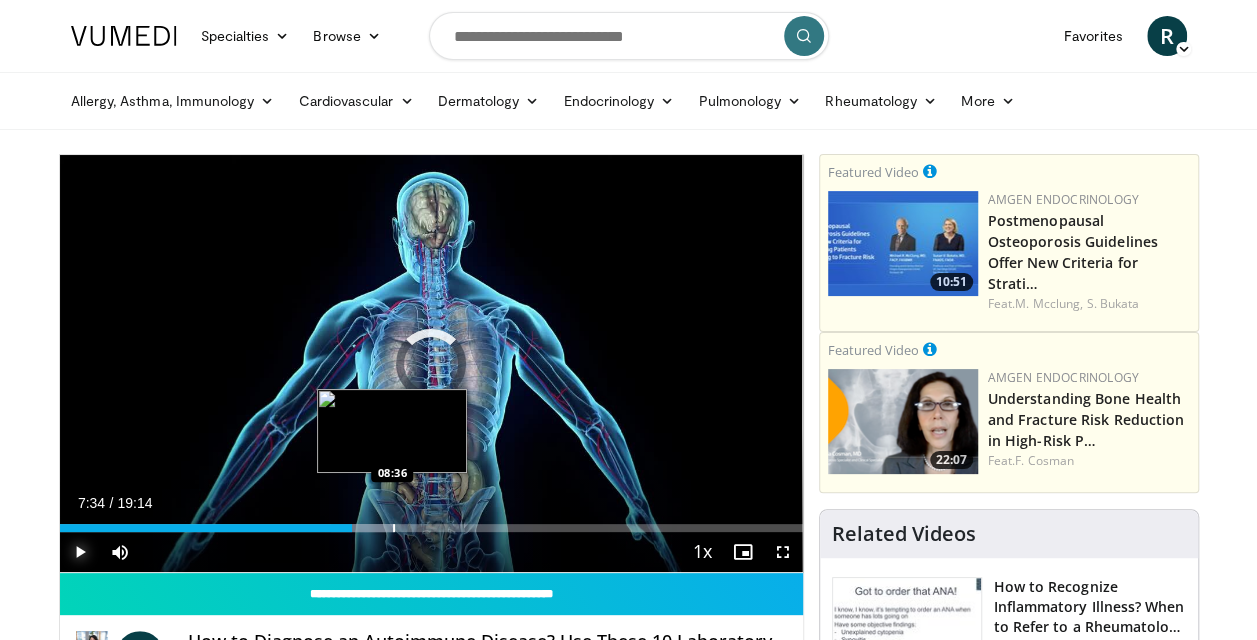 click on "Loaded :  44.96% 07:34 08:36" at bounding box center (431, 528) 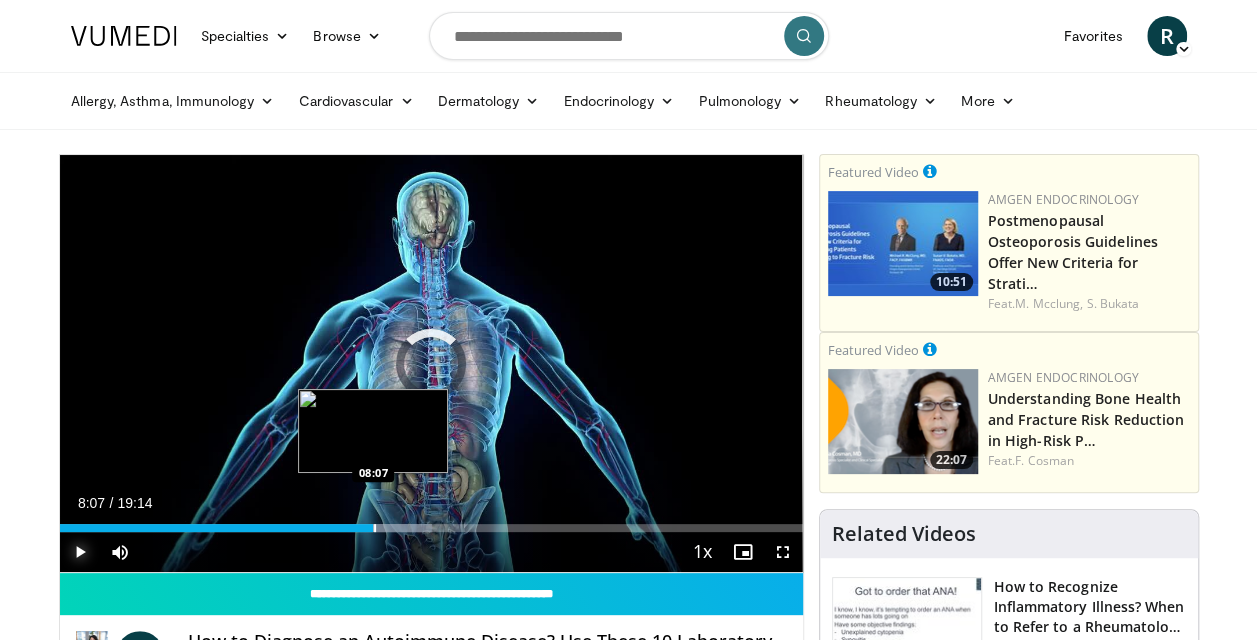click at bounding box center [375, 528] 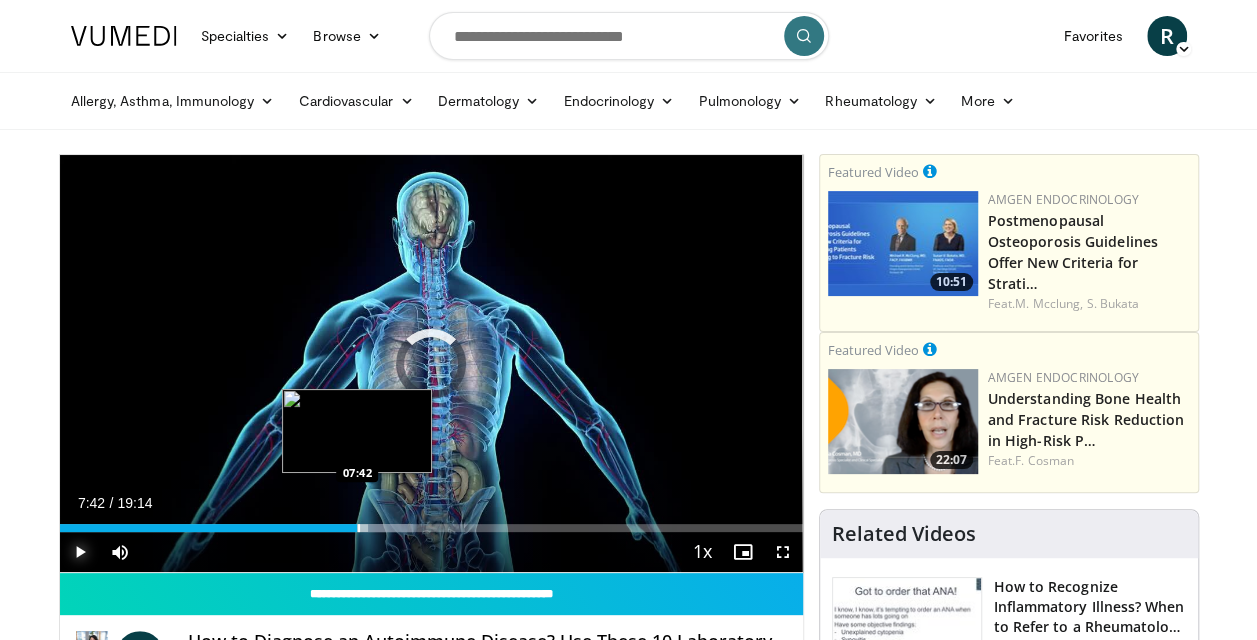 click at bounding box center [359, 528] 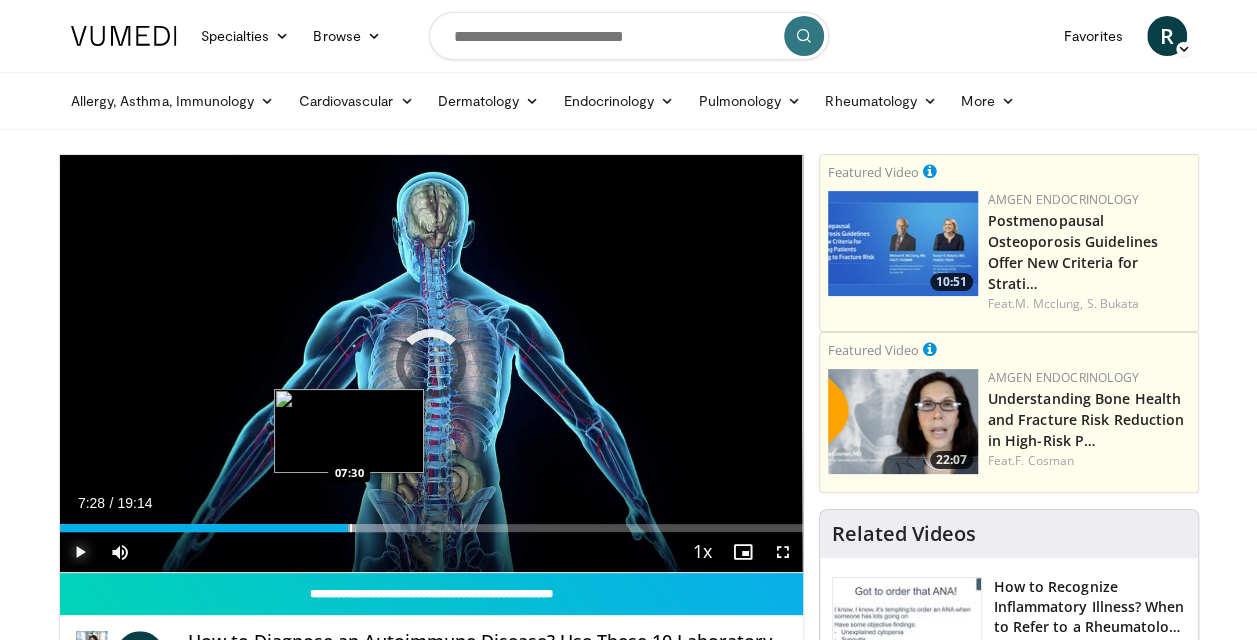 click on "Loaded :  45.83% 07:43 07:30" at bounding box center [431, 528] 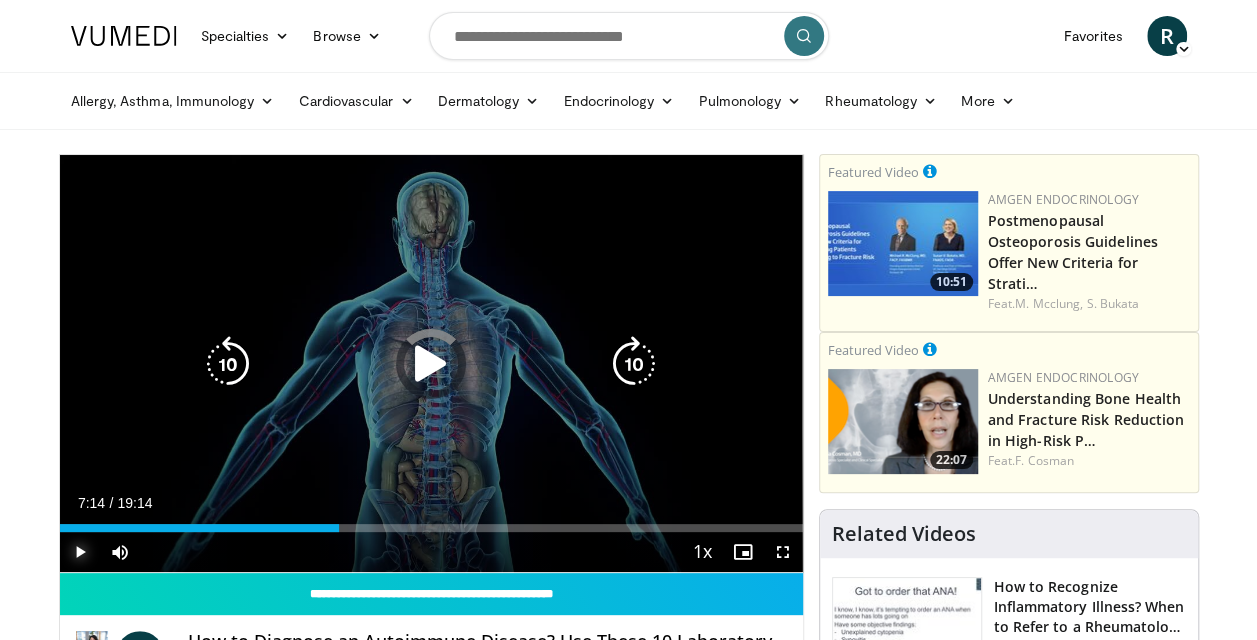 click on "07:29" at bounding box center (200, 528) 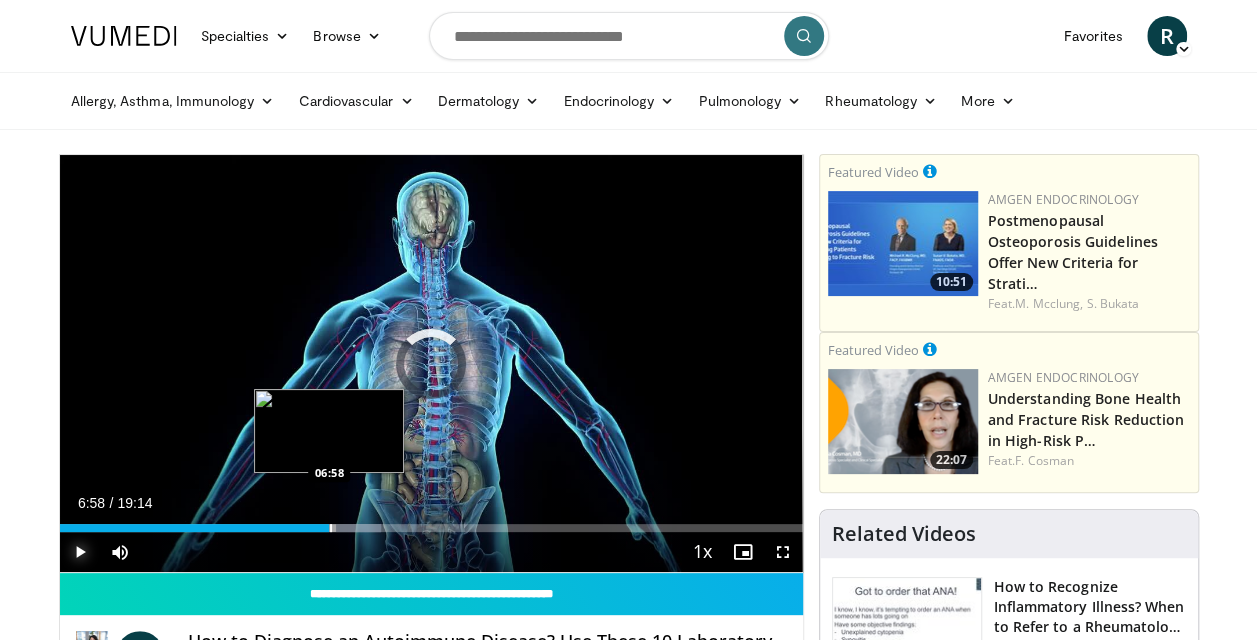 click at bounding box center (331, 528) 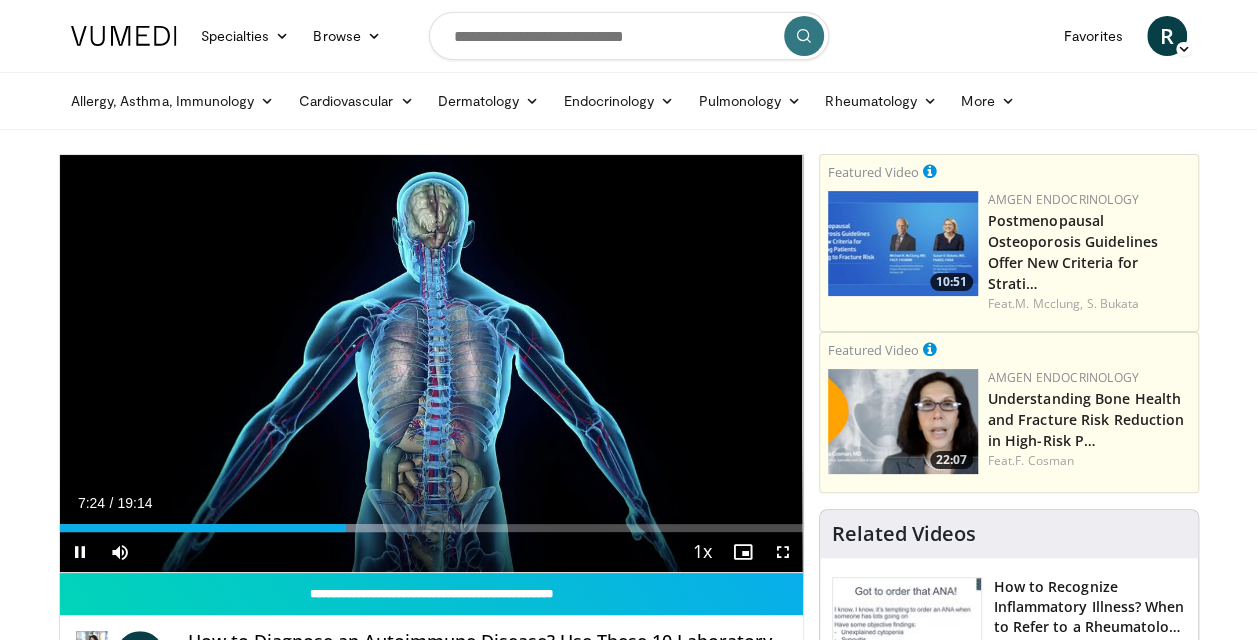 click on "**********" at bounding box center [431, 364] 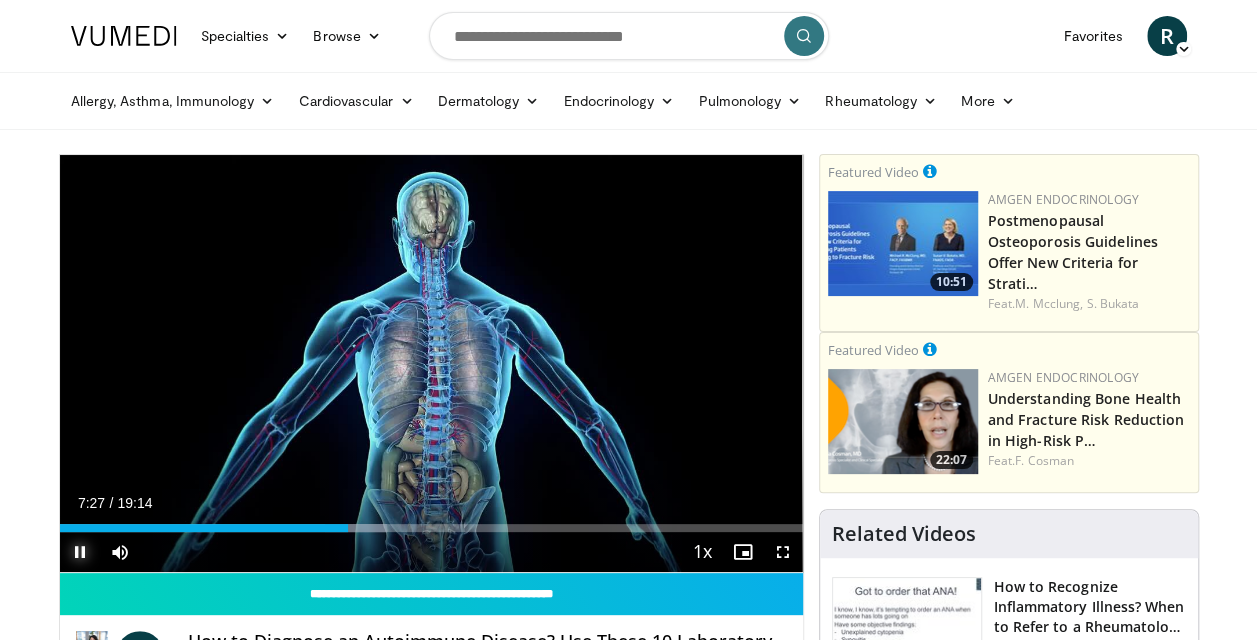 click at bounding box center [80, 552] 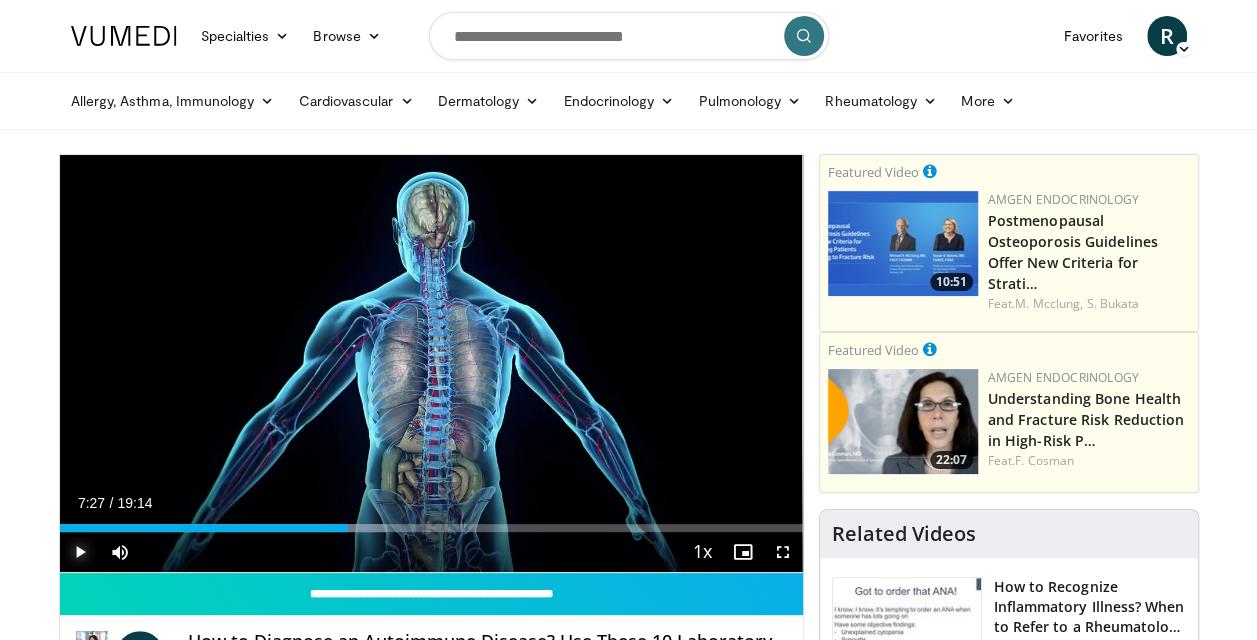 click at bounding box center [80, 552] 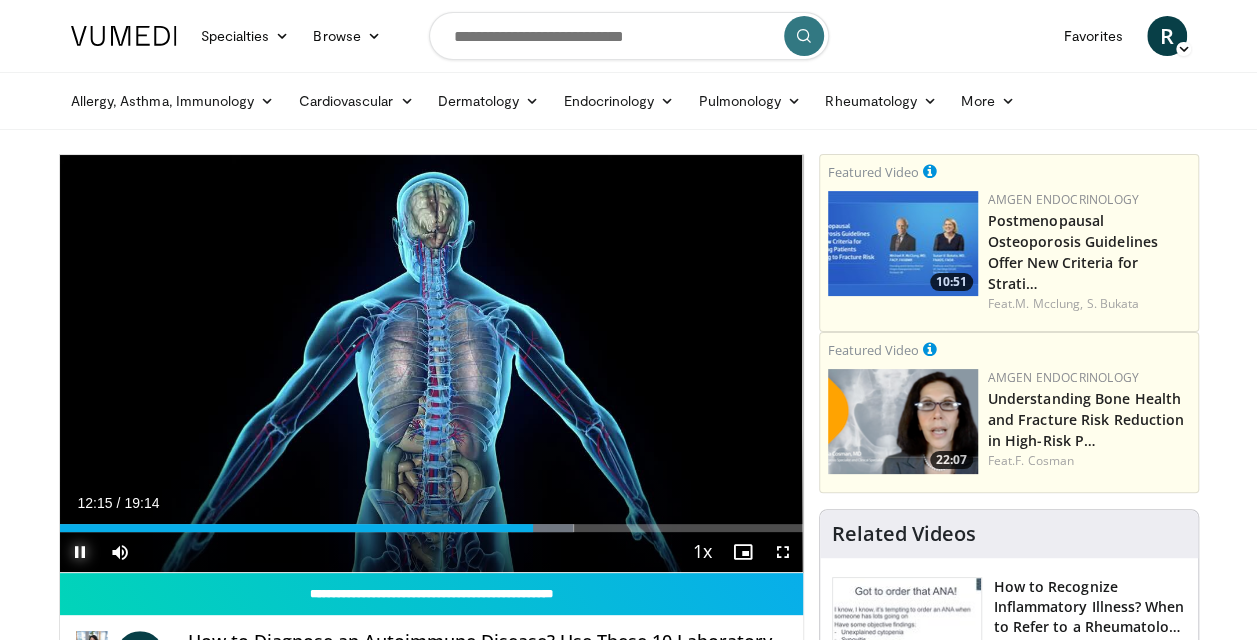 click at bounding box center [80, 552] 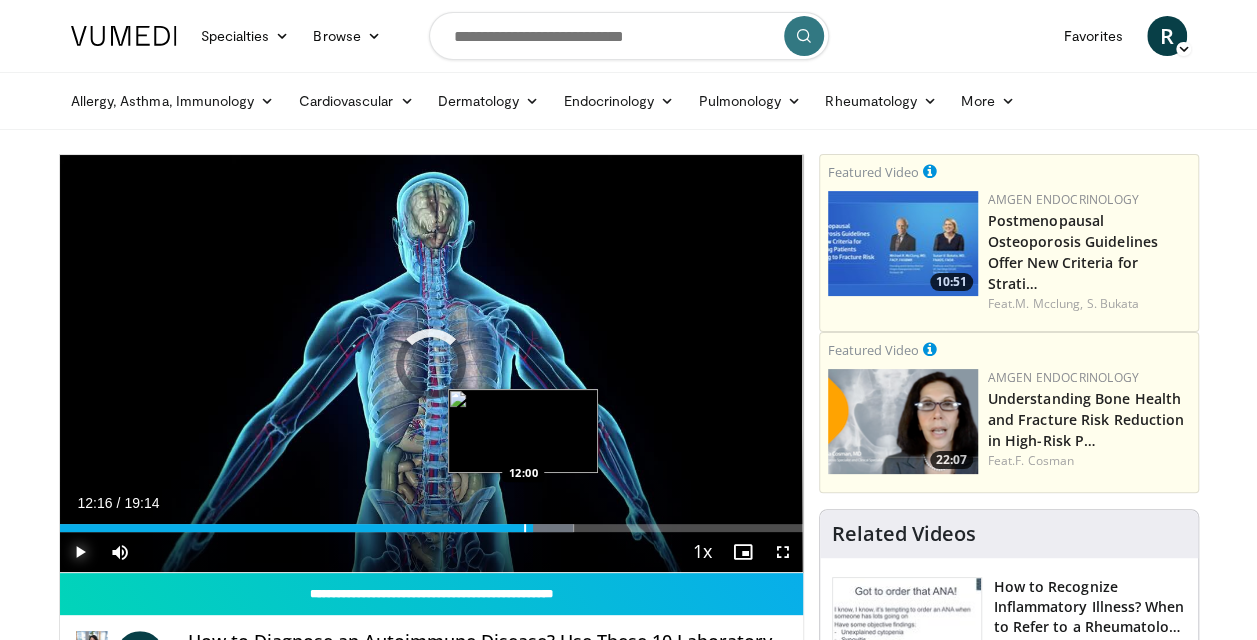 click at bounding box center [525, 528] 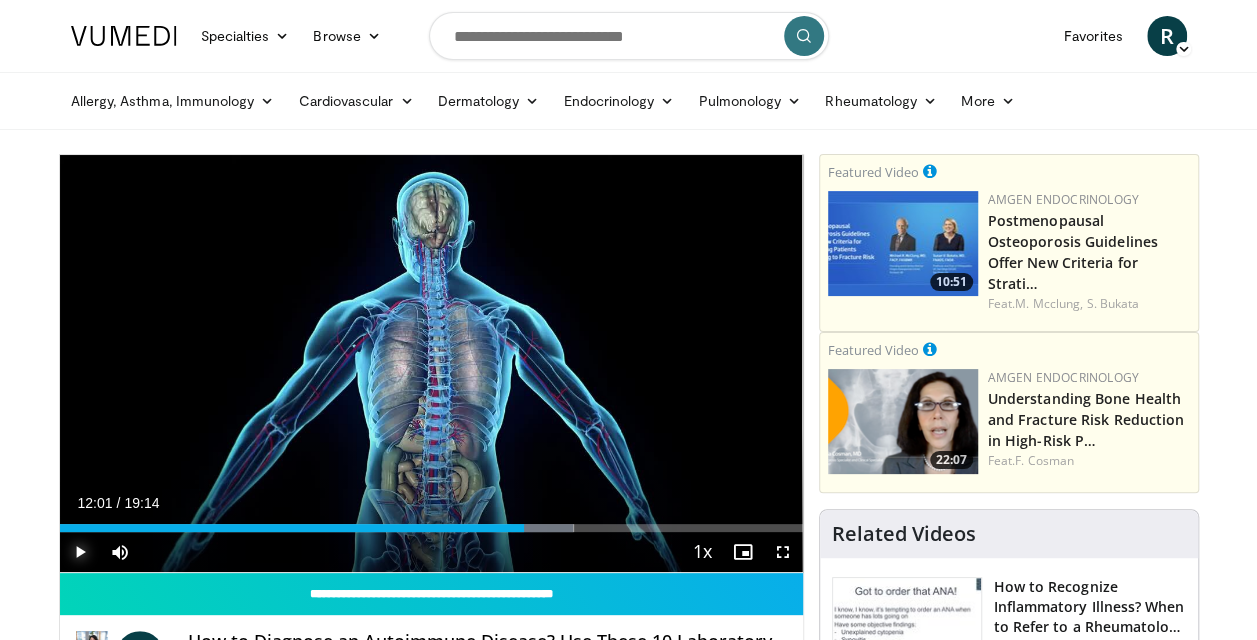 click at bounding box center (80, 552) 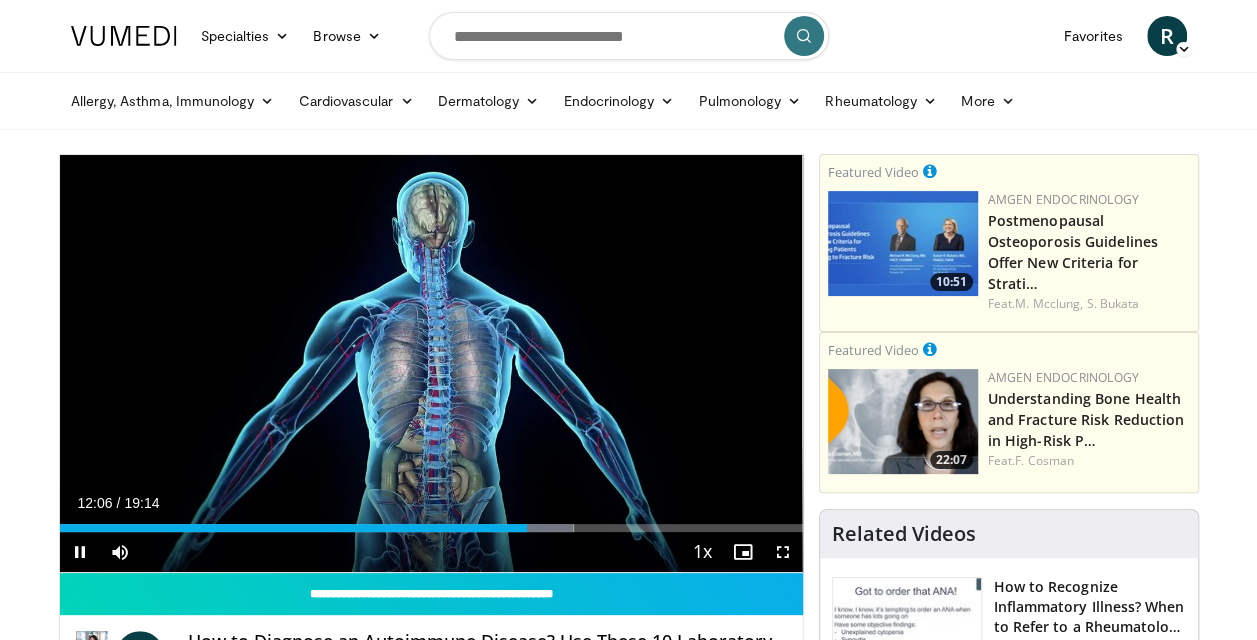 click on "**********" at bounding box center (431, 364) 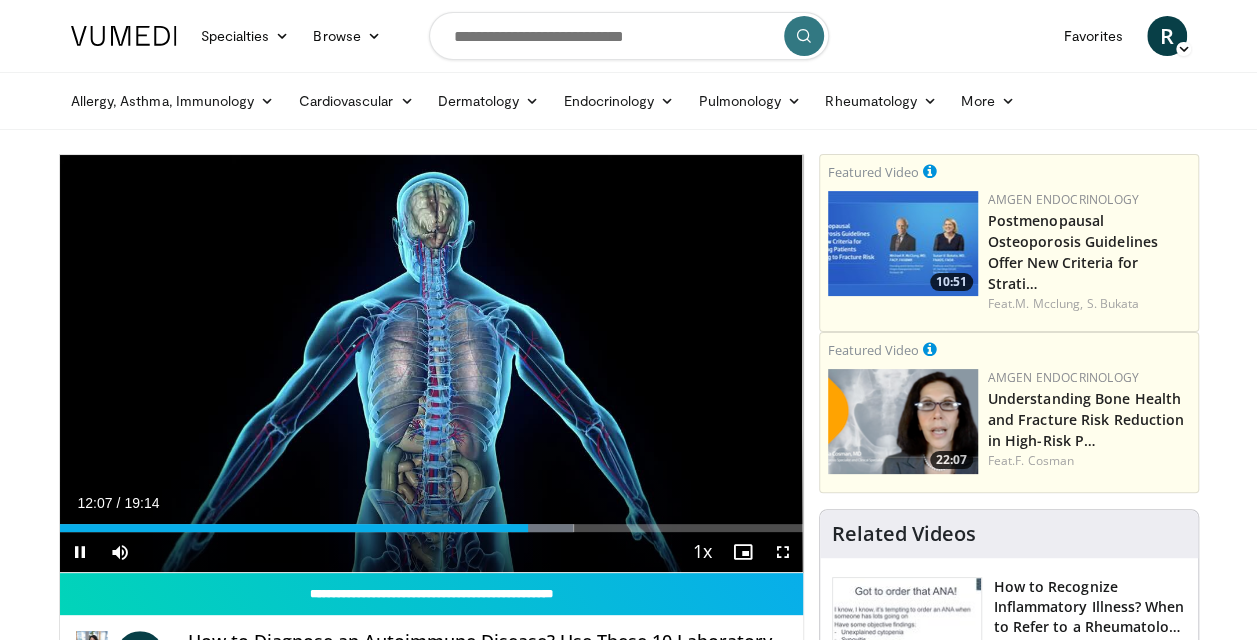 click on "**********" at bounding box center [431, 364] 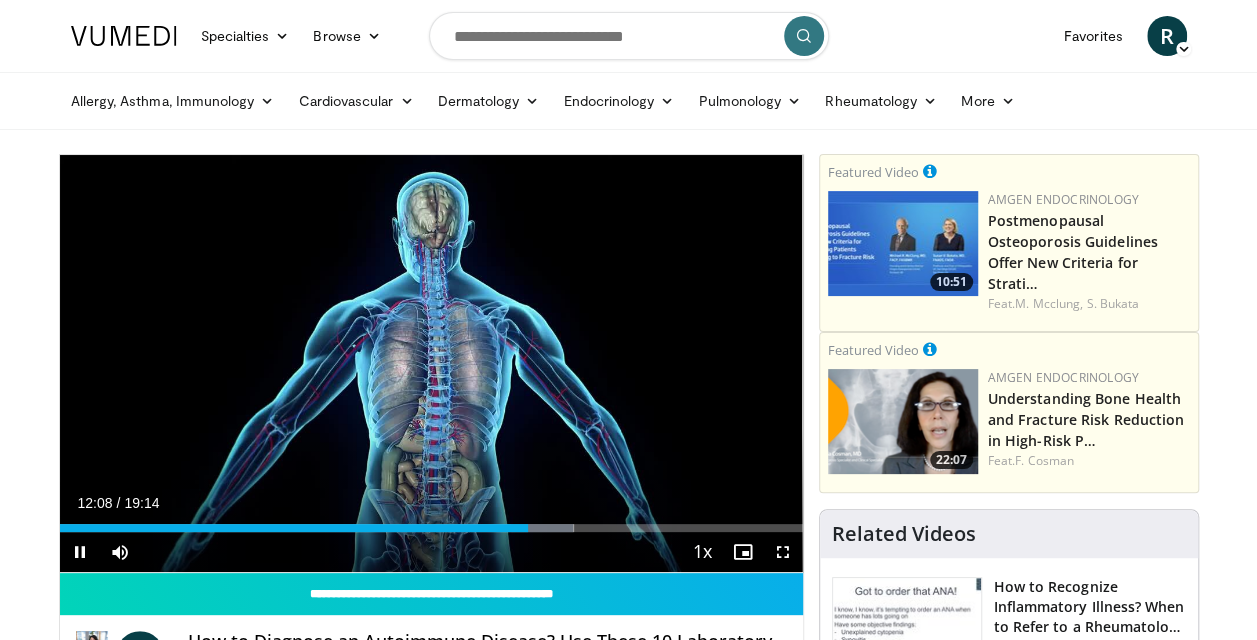 click on "**********" at bounding box center (431, 364) 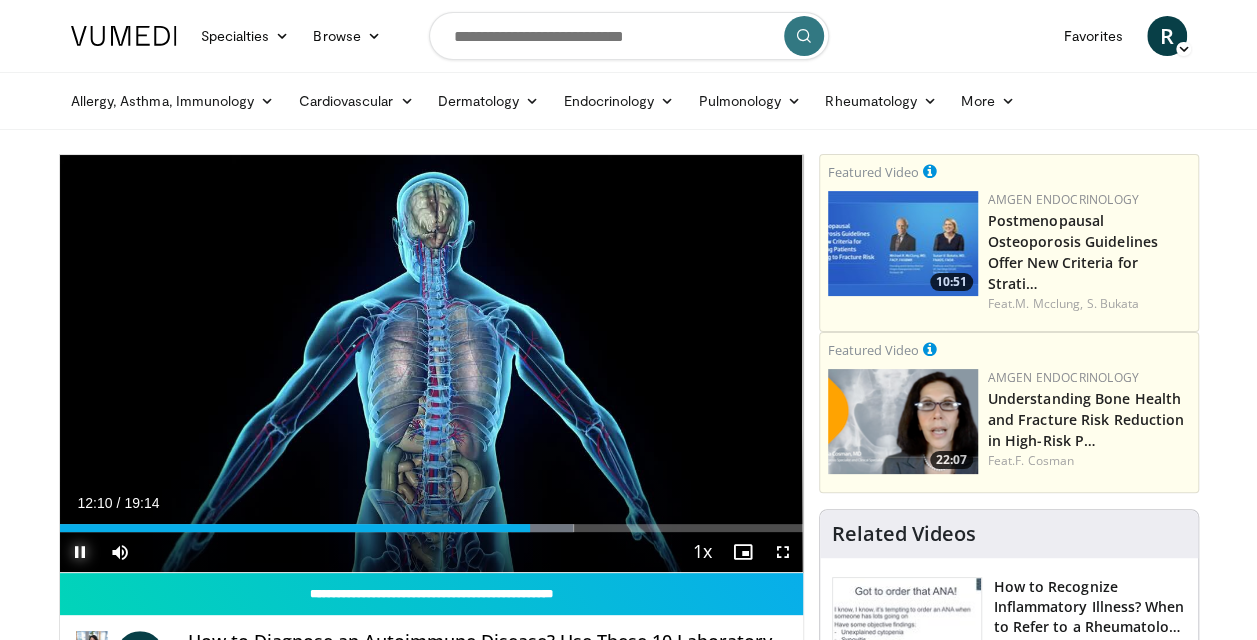 click at bounding box center [80, 552] 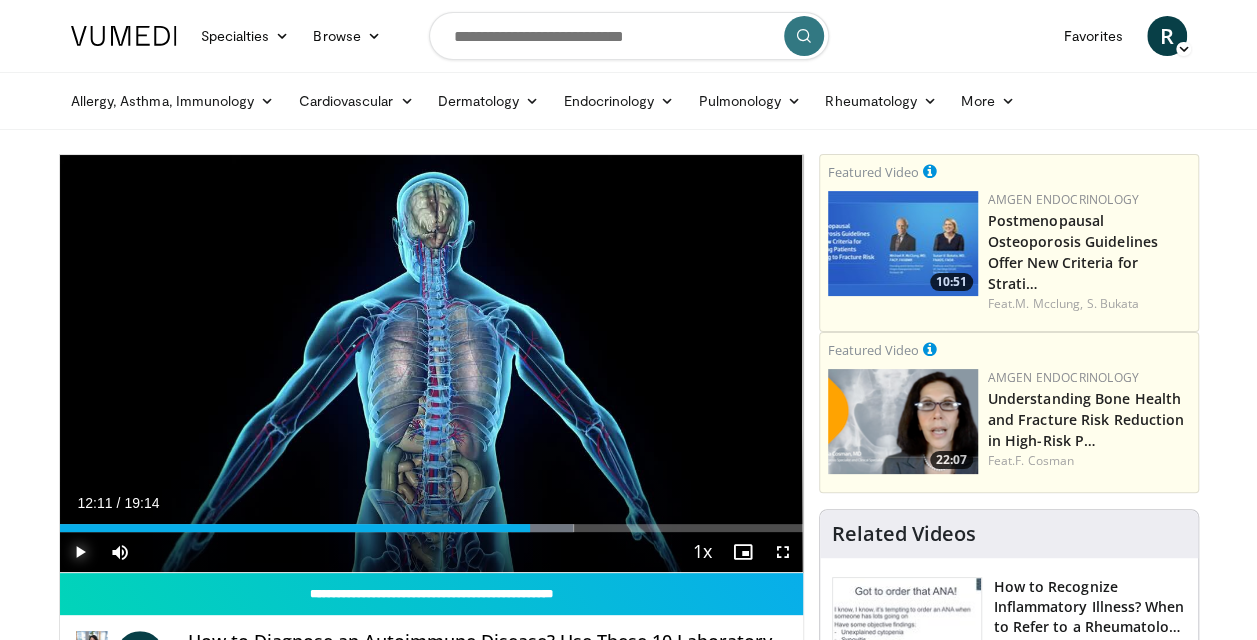 click at bounding box center (80, 552) 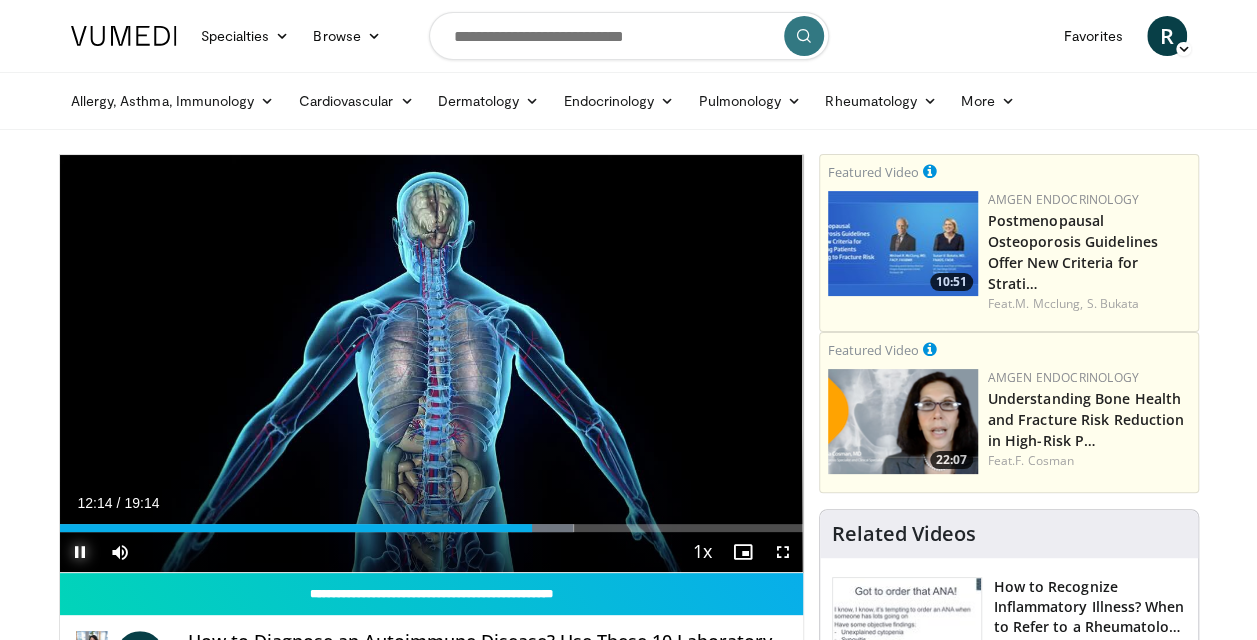 click at bounding box center [80, 552] 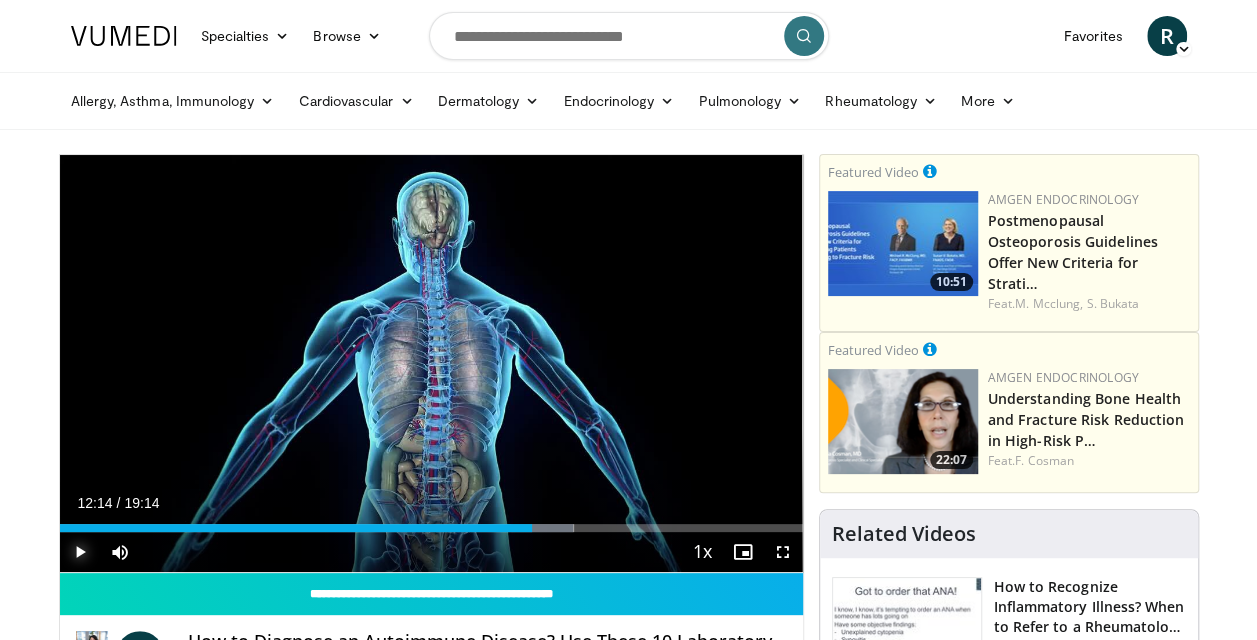 click at bounding box center [80, 552] 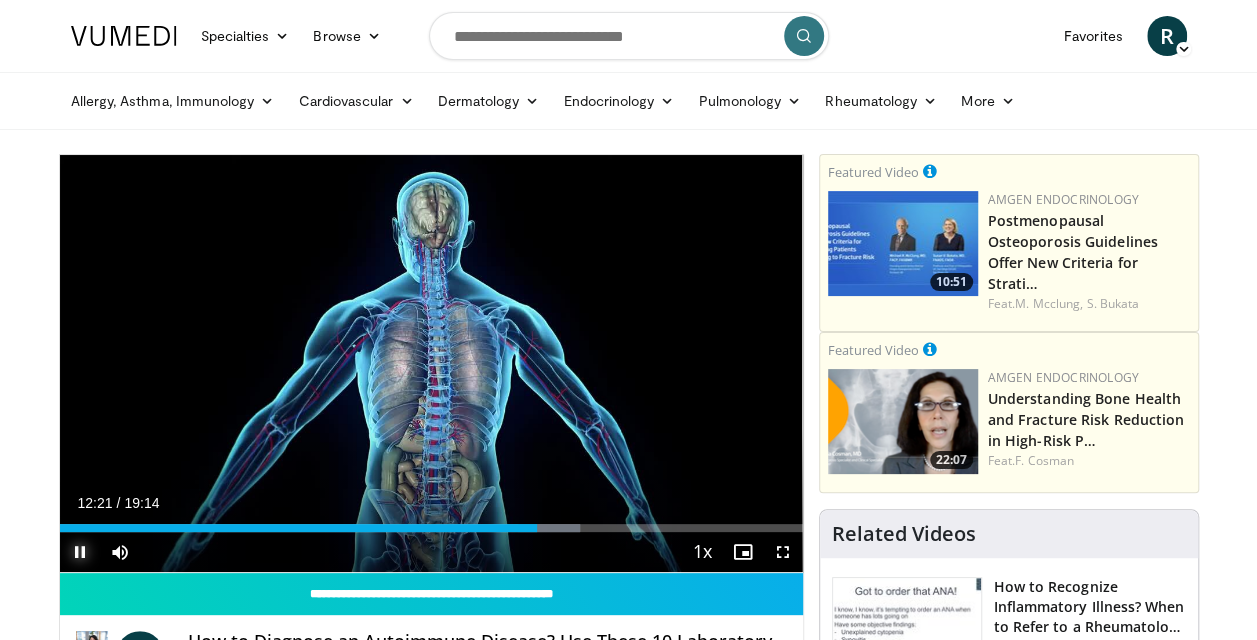 click at bounding box center [80, 552] 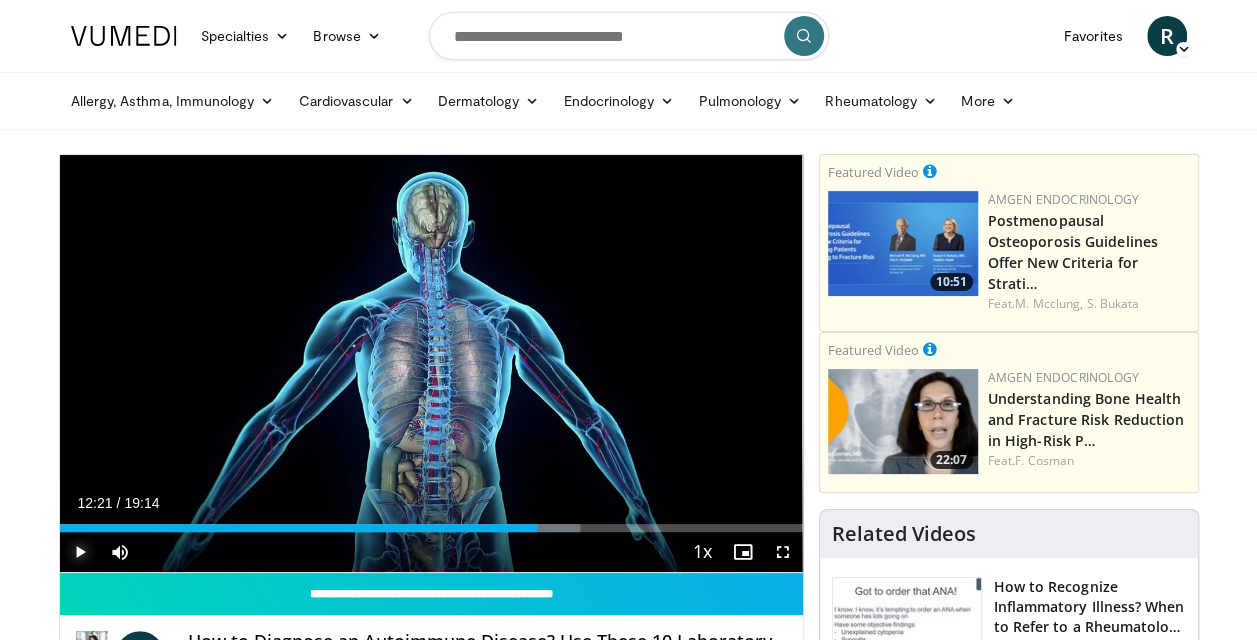 click at bounding box center (80, 552) 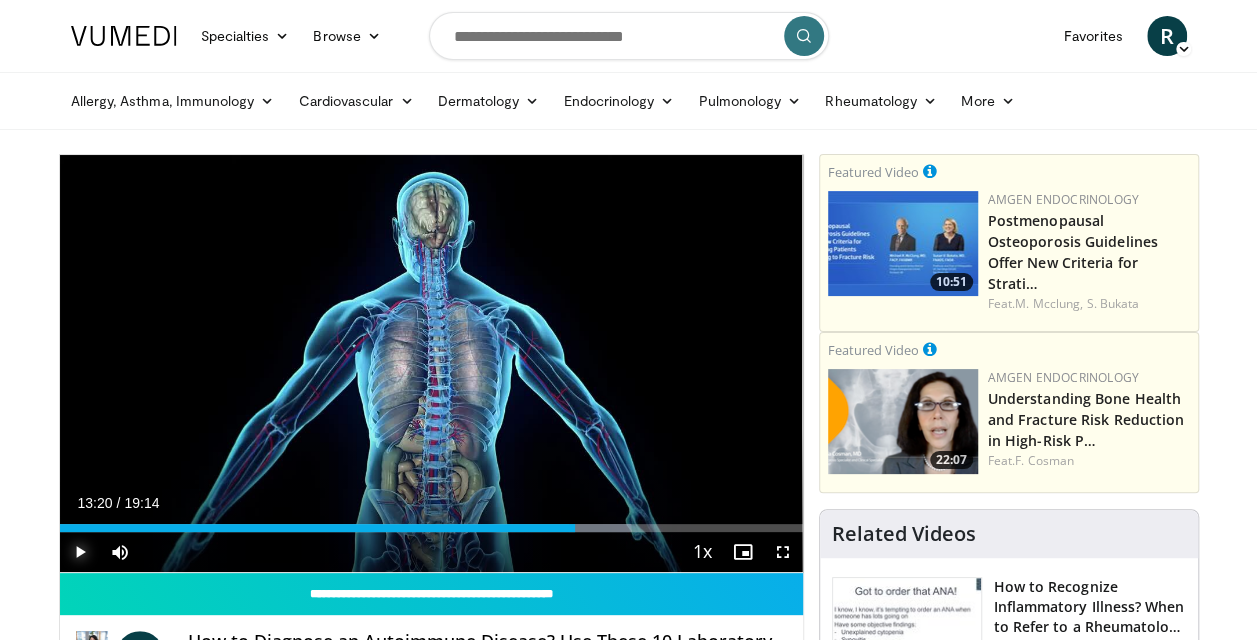 click at bounding box center [577, 528] 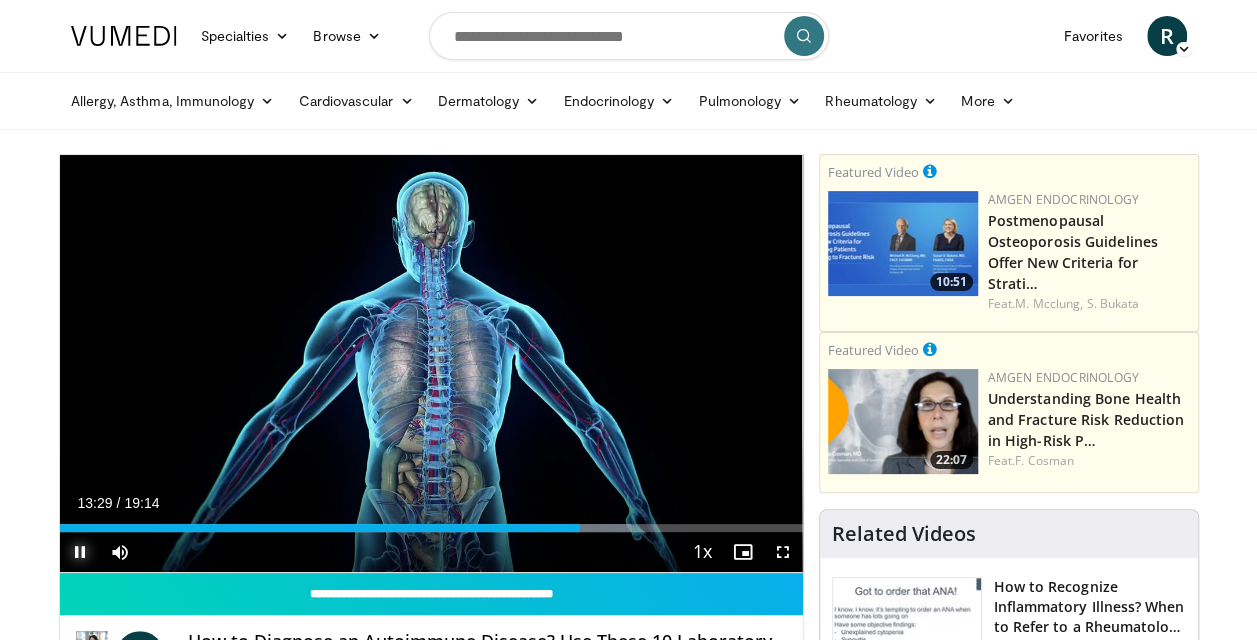 click at bounding box center [80, 552] 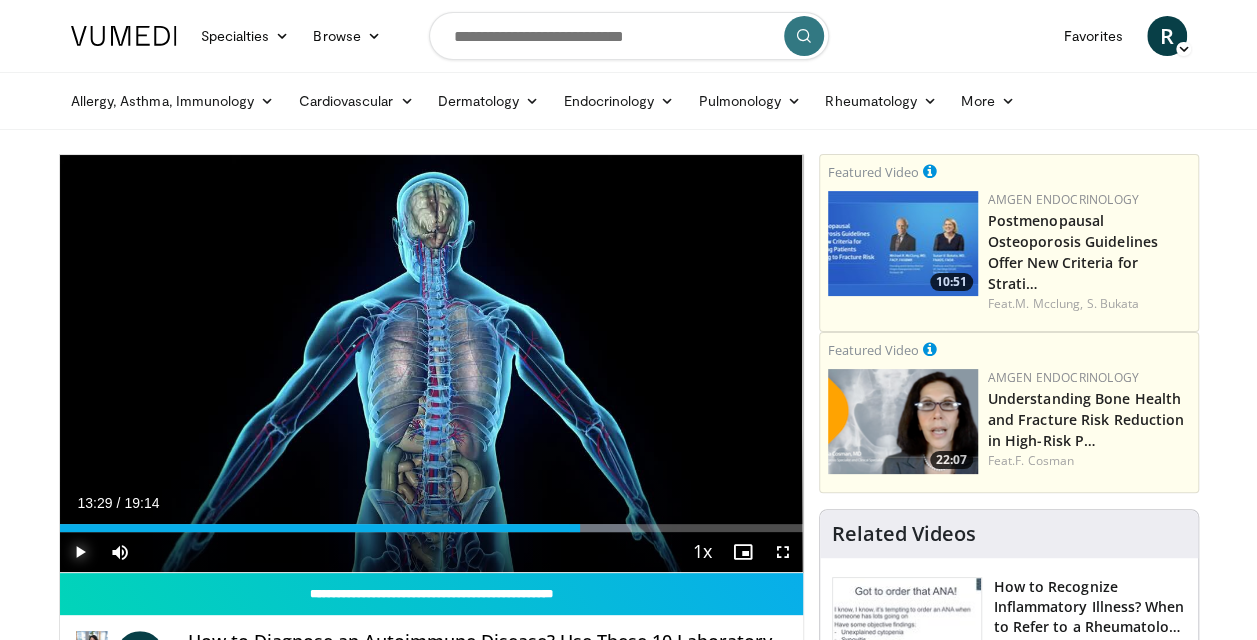 click at bounding box center (80, 552) 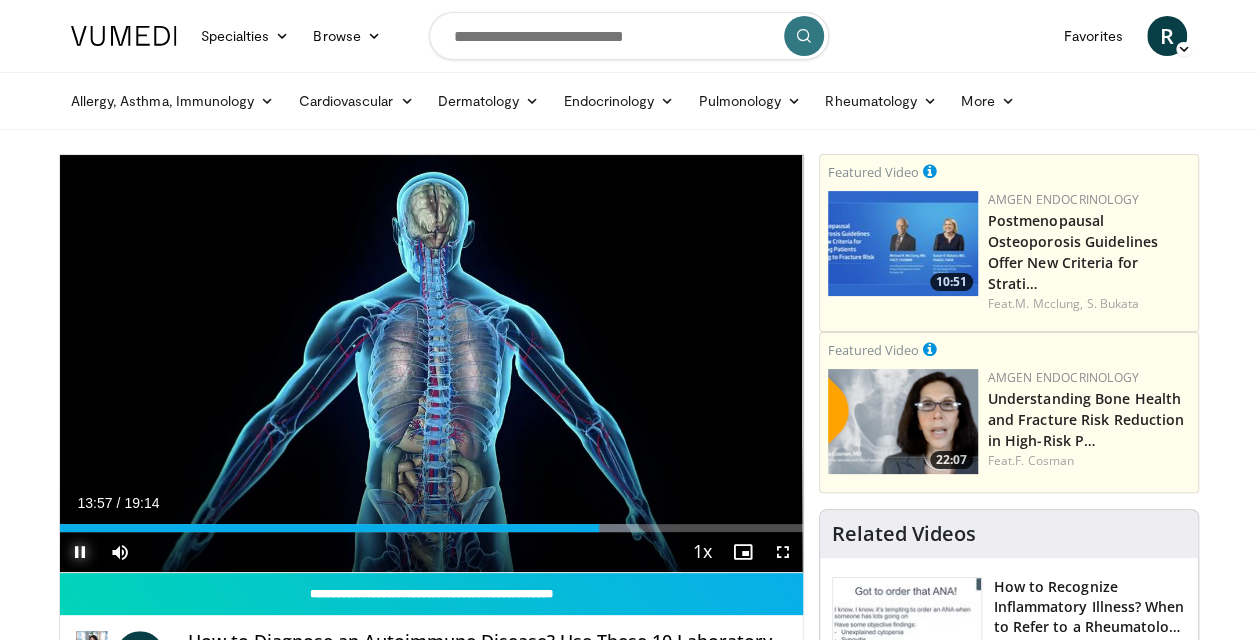 click at bounding box center [80, 552] 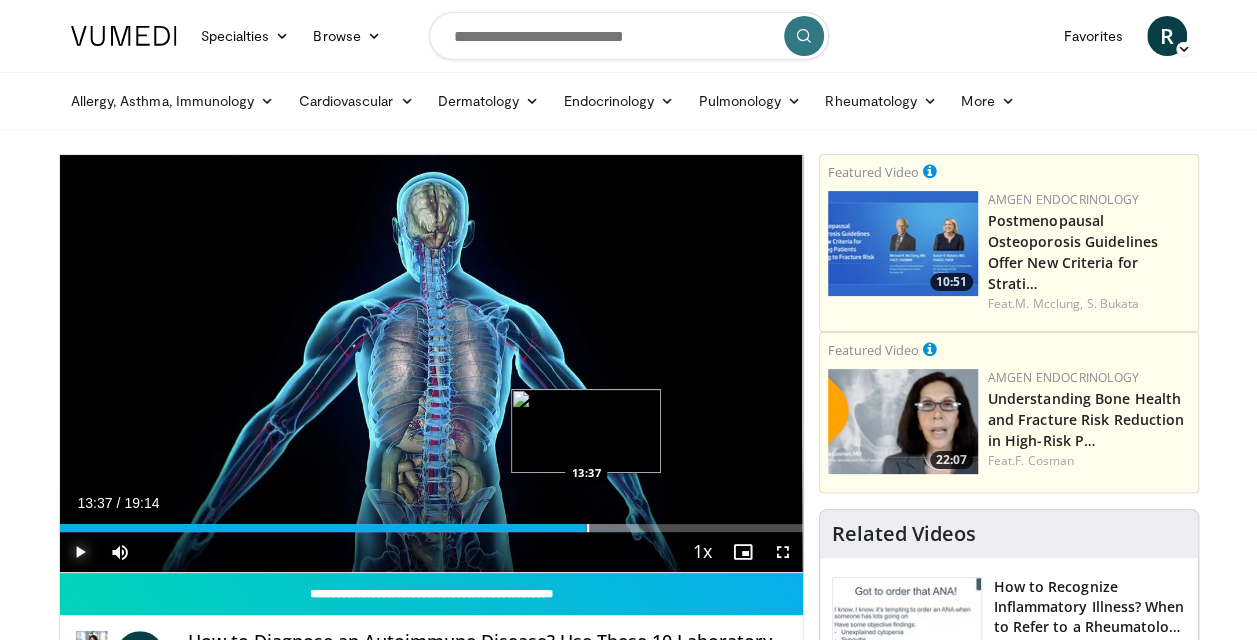 click at bounding box center (588, 528) 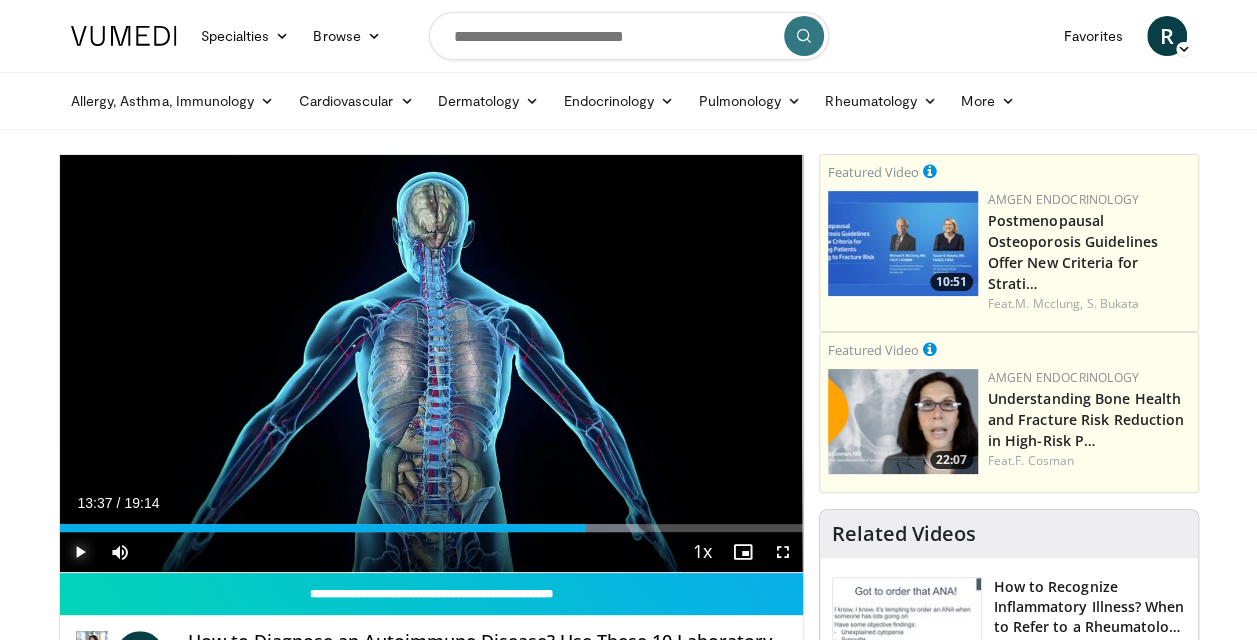 click at bounding box center (80, 552) 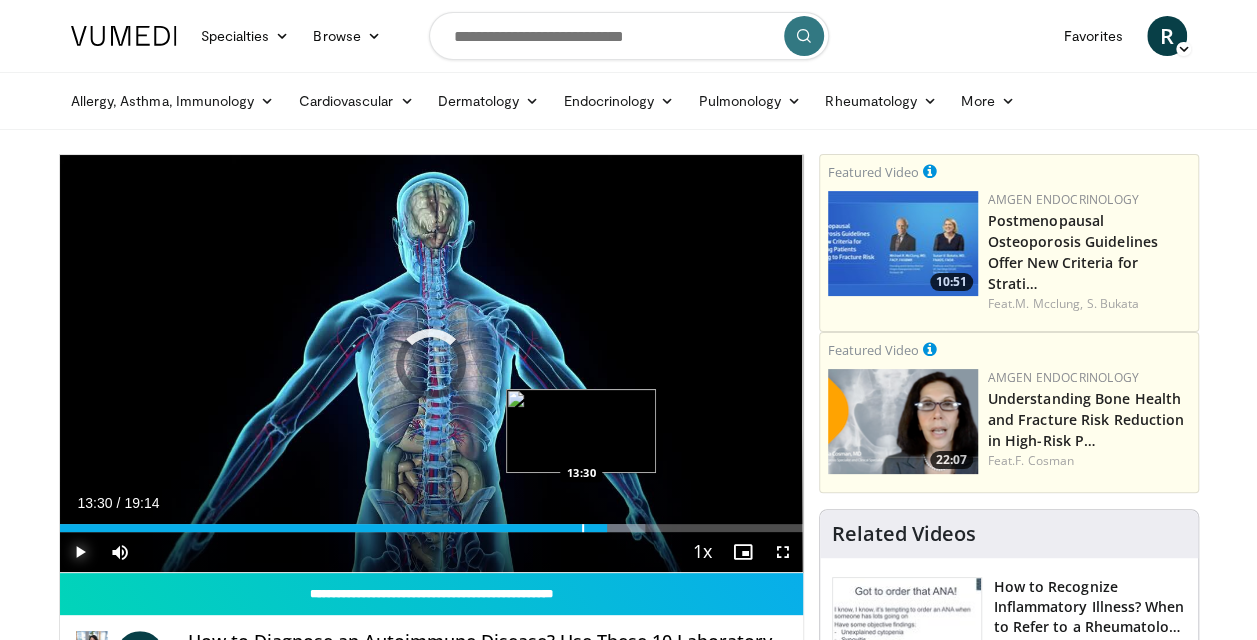 click at bounding box center [583, 528] 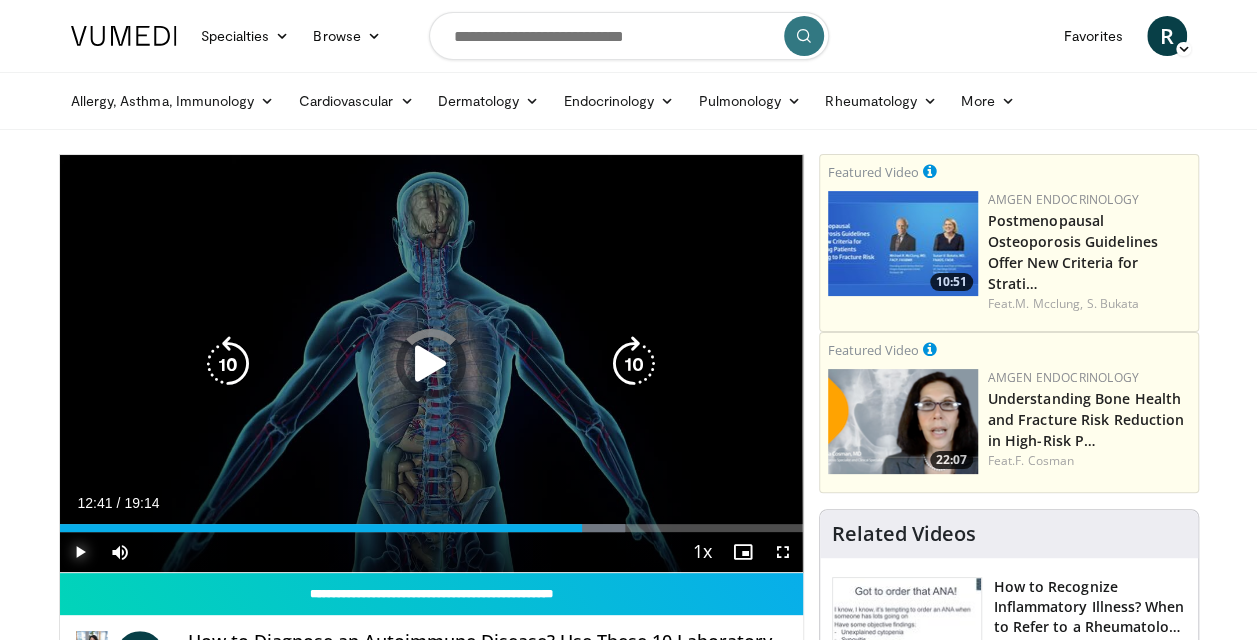 click on "13:31" at bounding box center [321, 528] 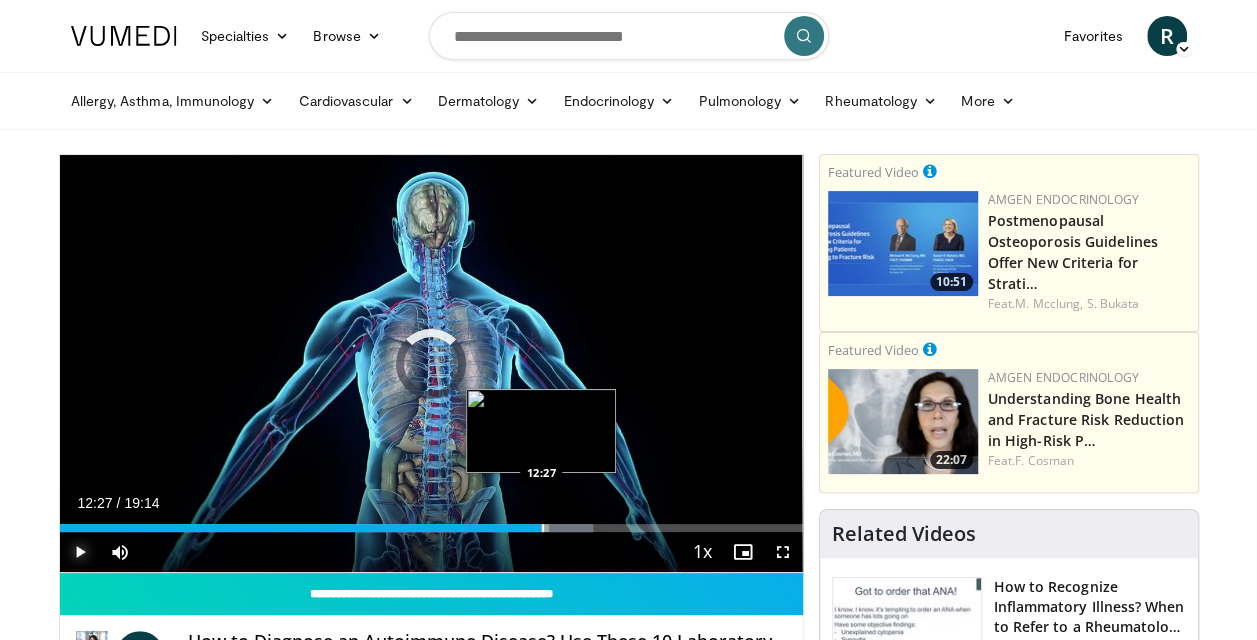 click at bounding box center (543, 528) 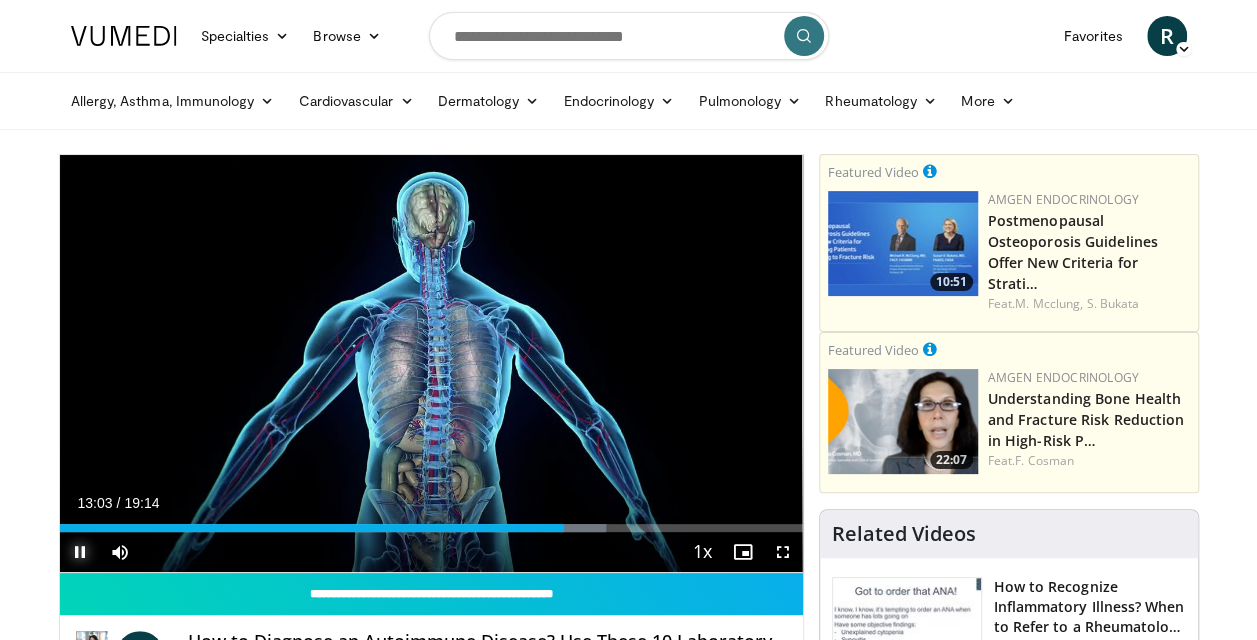 click at bounding box center [80, 552] 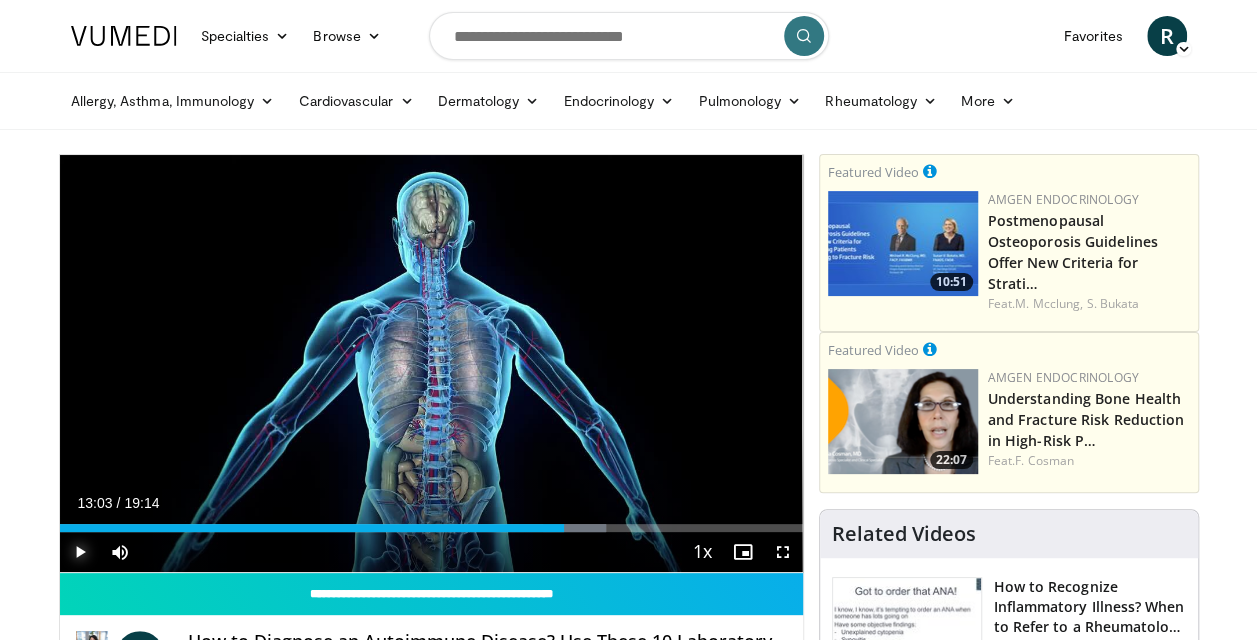 click at bounding box center (80, 552) 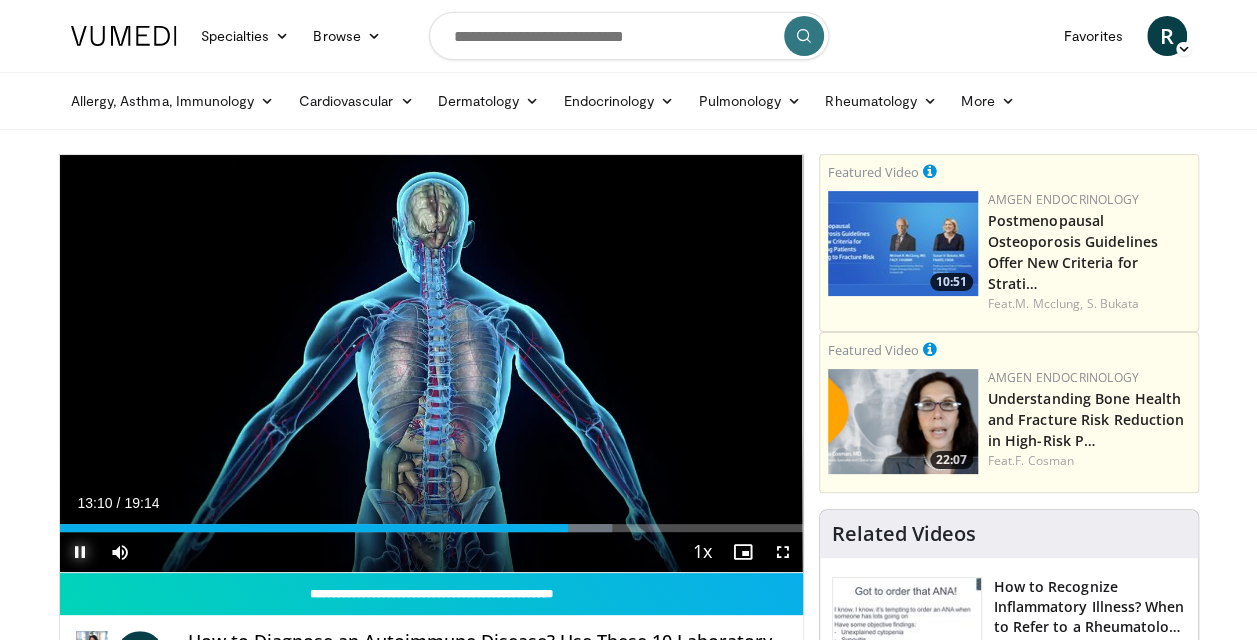 click at bounding box center (80, 552) 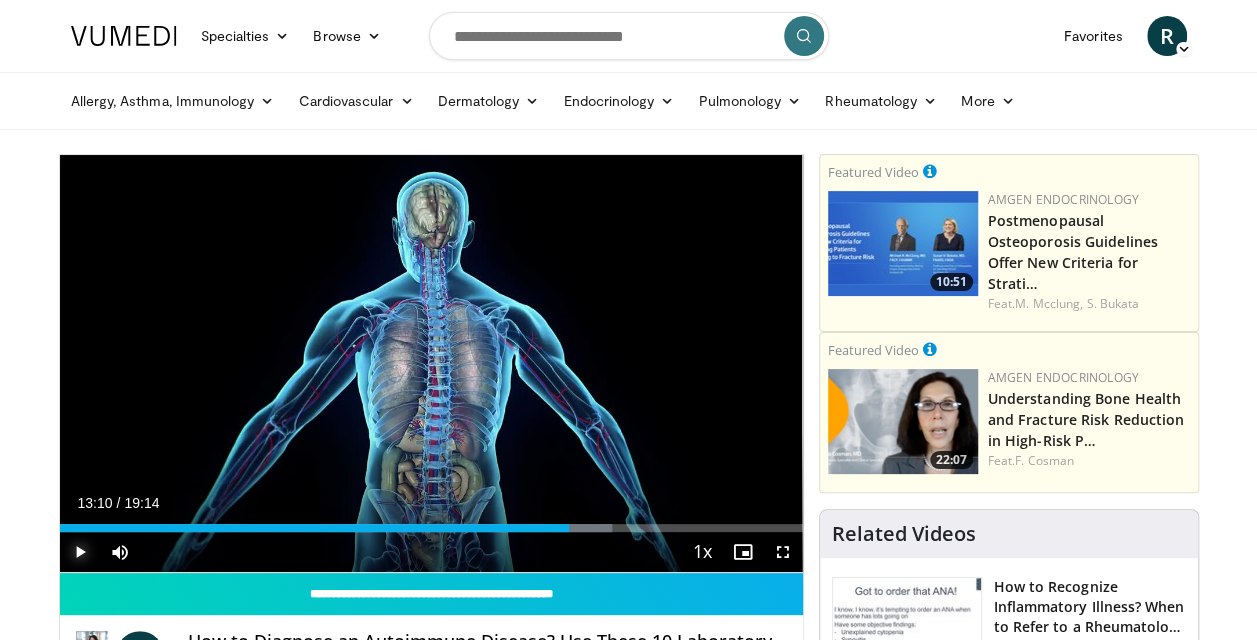 click at bounding box center [80, 552] 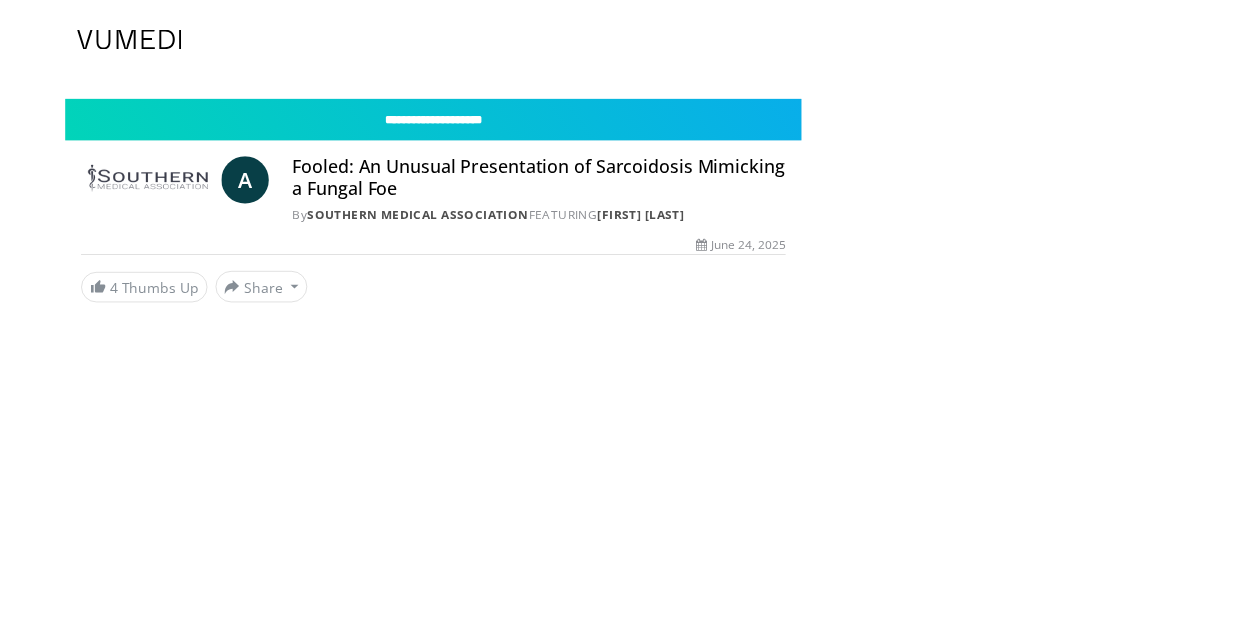 scroll, scrollTop: 0, scrollLeft: 0, axis: both 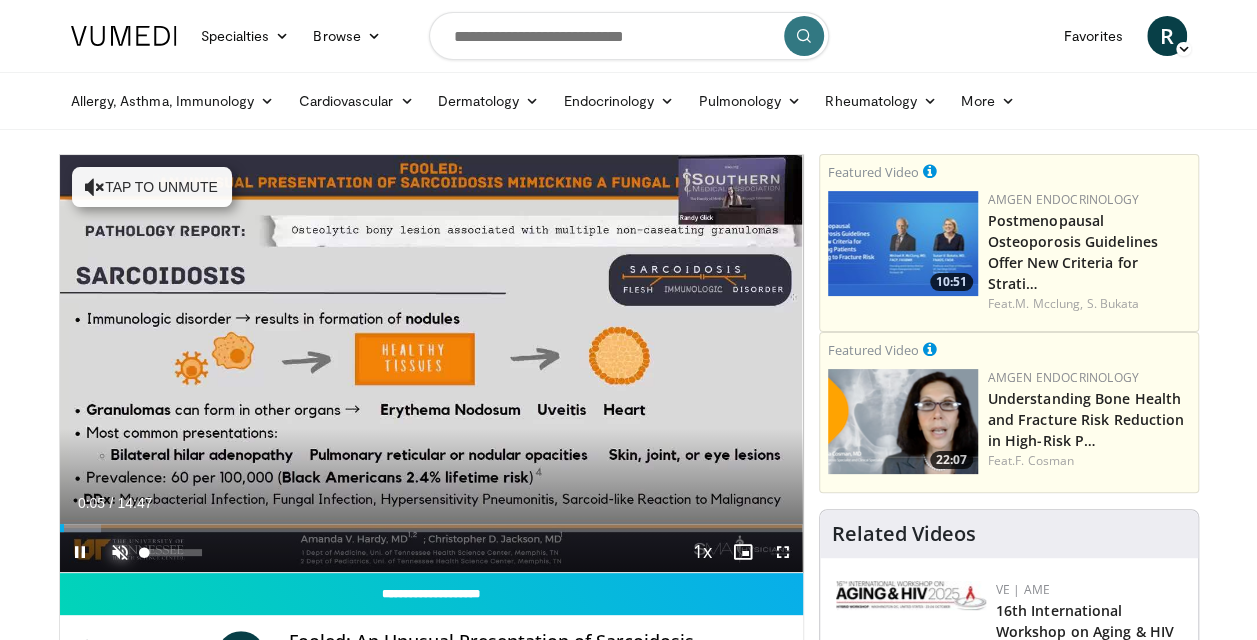 click at bounding box center (120, 552) 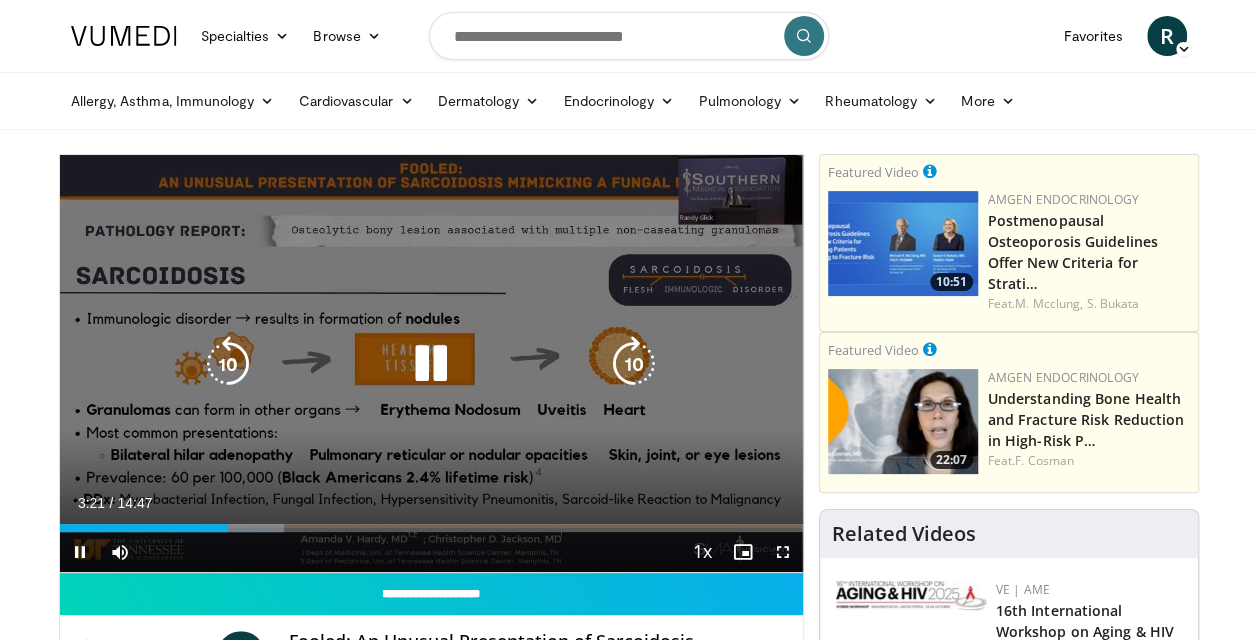 click on "10 seconds
Tap to unmute" at bounding box center [431, 363] 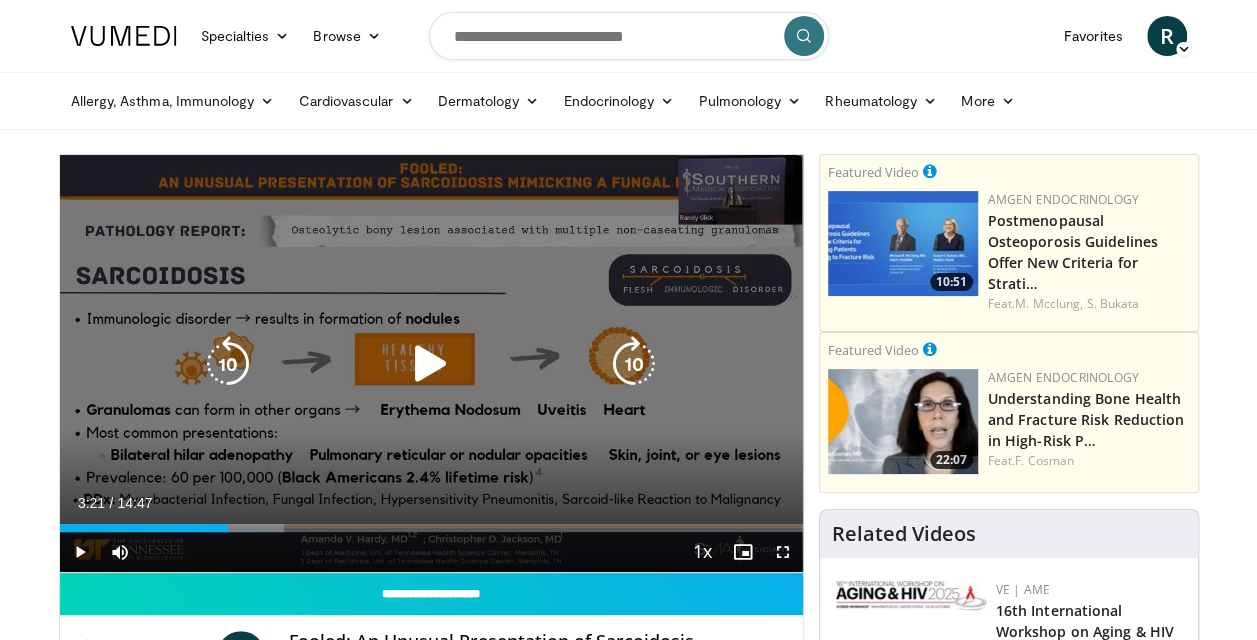 click on "10 seconds
Tap to unmute" at bounding box center (431, 363) 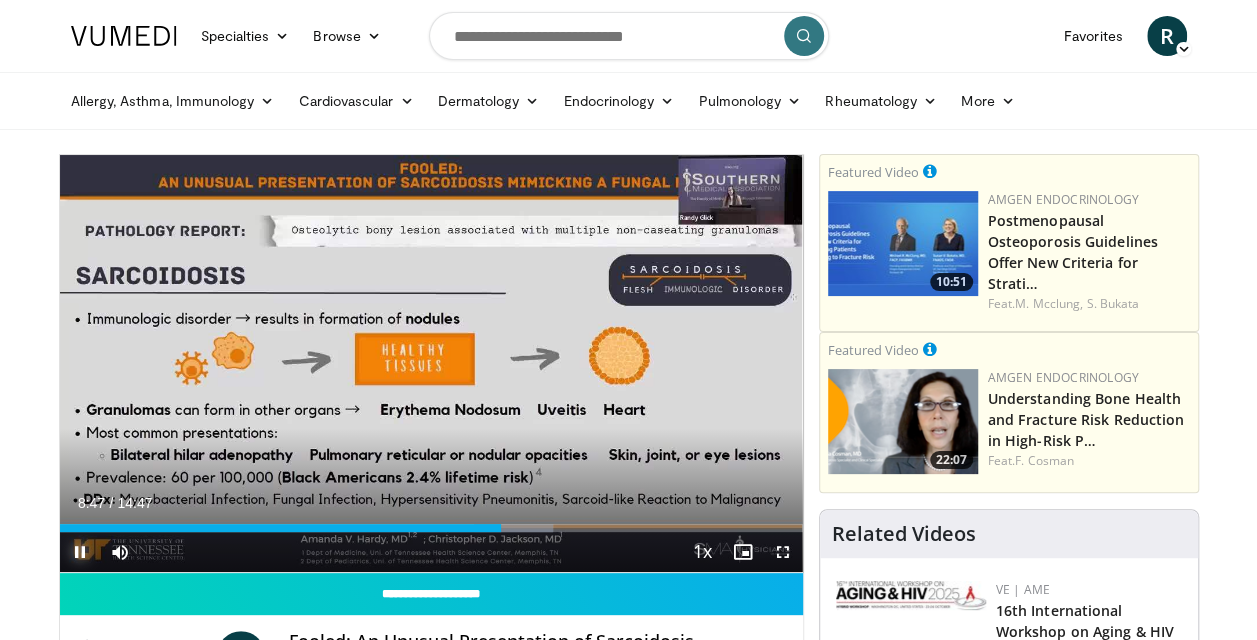 click at bounding box center (80, 552) 